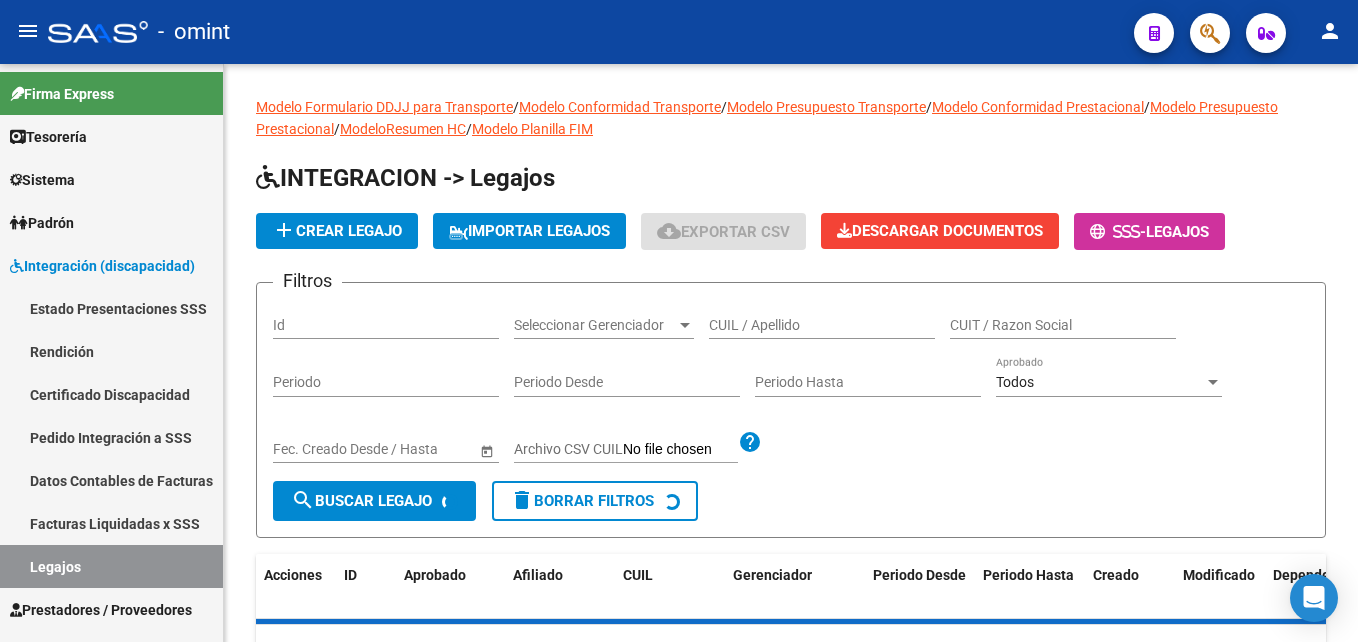 scroll, scrollTop: 0, scrollLeft: 0, axis: both 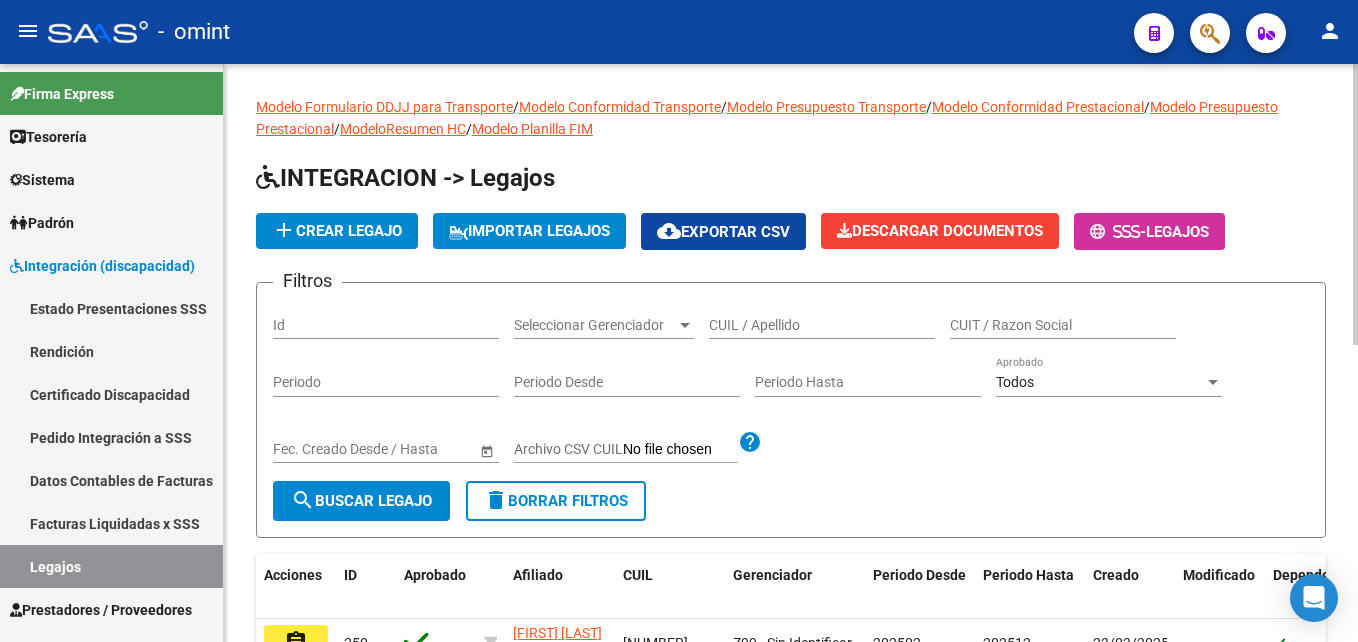 click on "CUIL / Apellido" at bounding box center [822, 325] 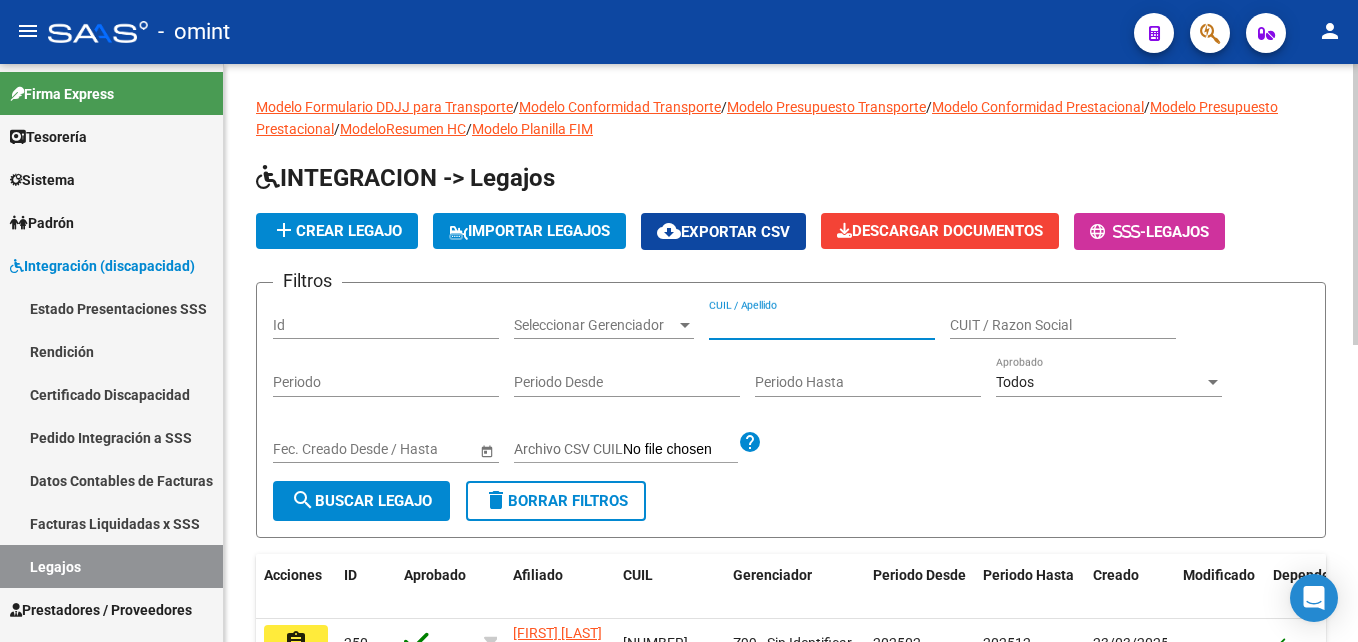 paste on "27576515257" 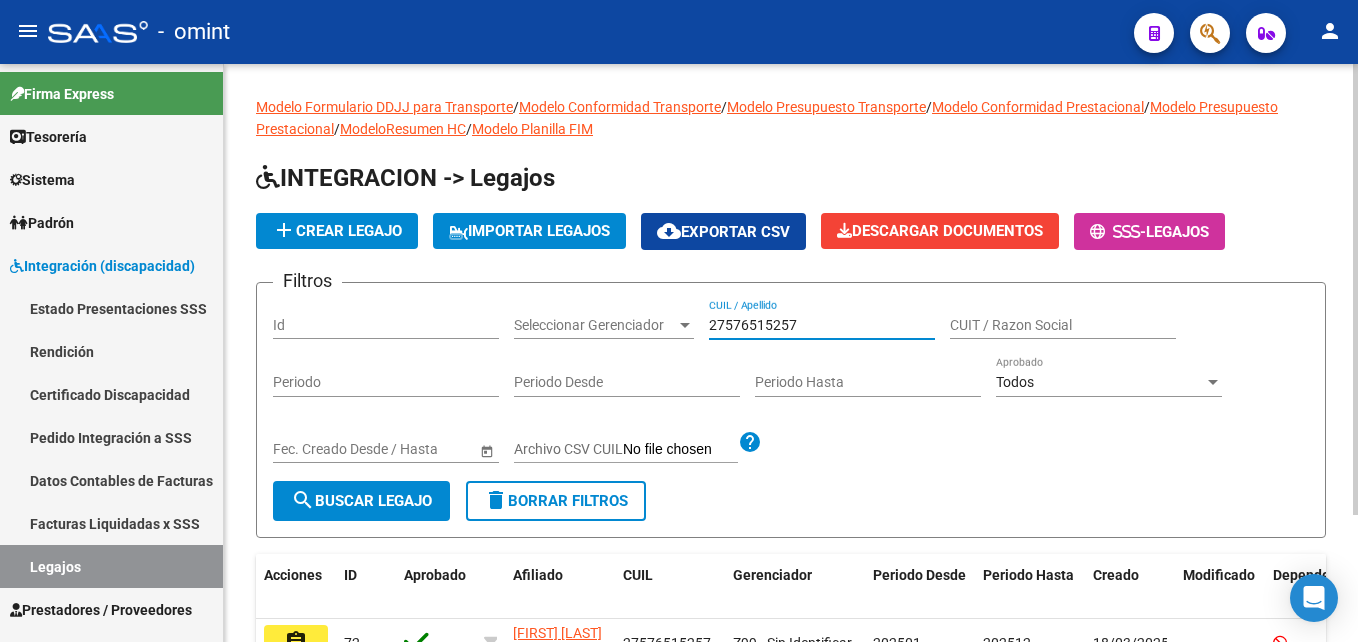 type on "27576515257" 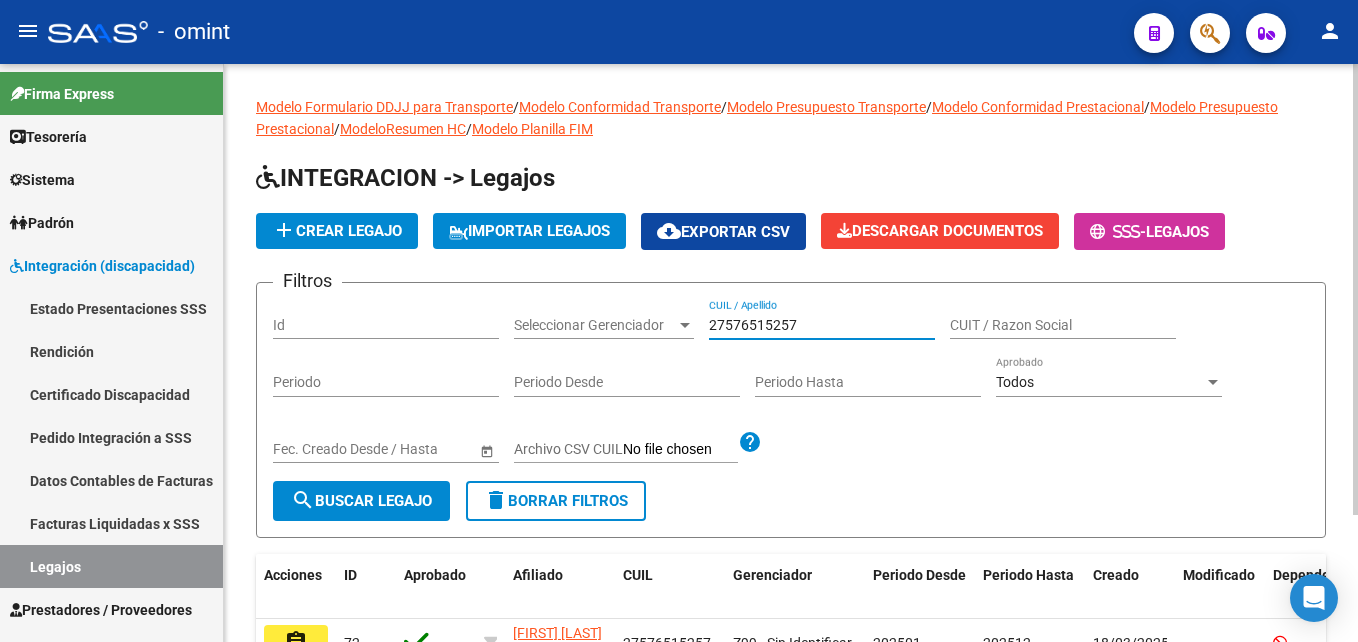scroll, scrollTop: 163, scrollLeft: 0, axis: vertical 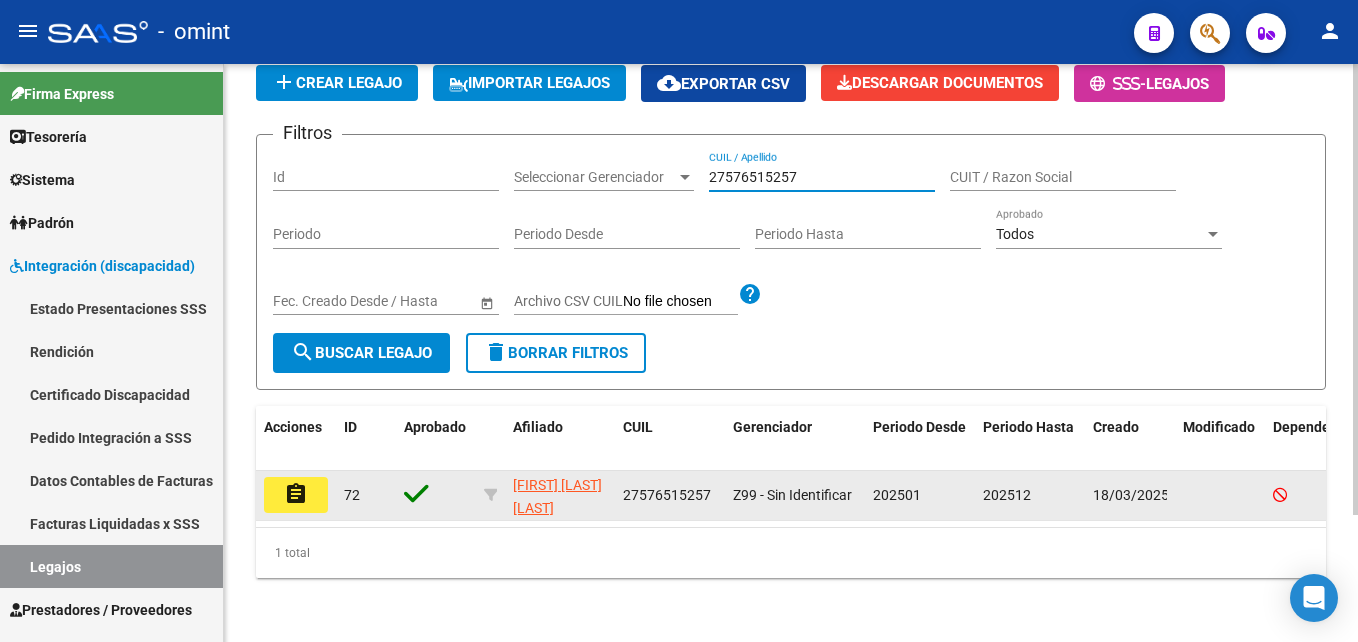 click on "assignment" 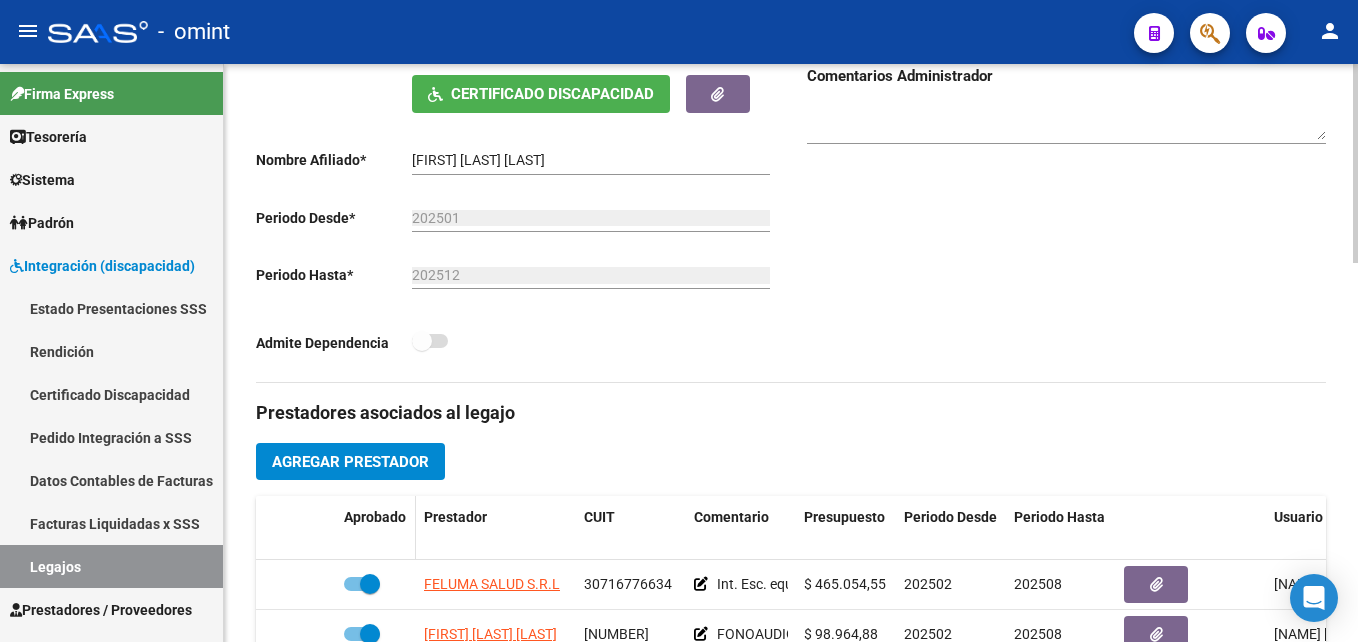 scroll, scrollTop: 600, scrollLeft: 0, axis: vertical 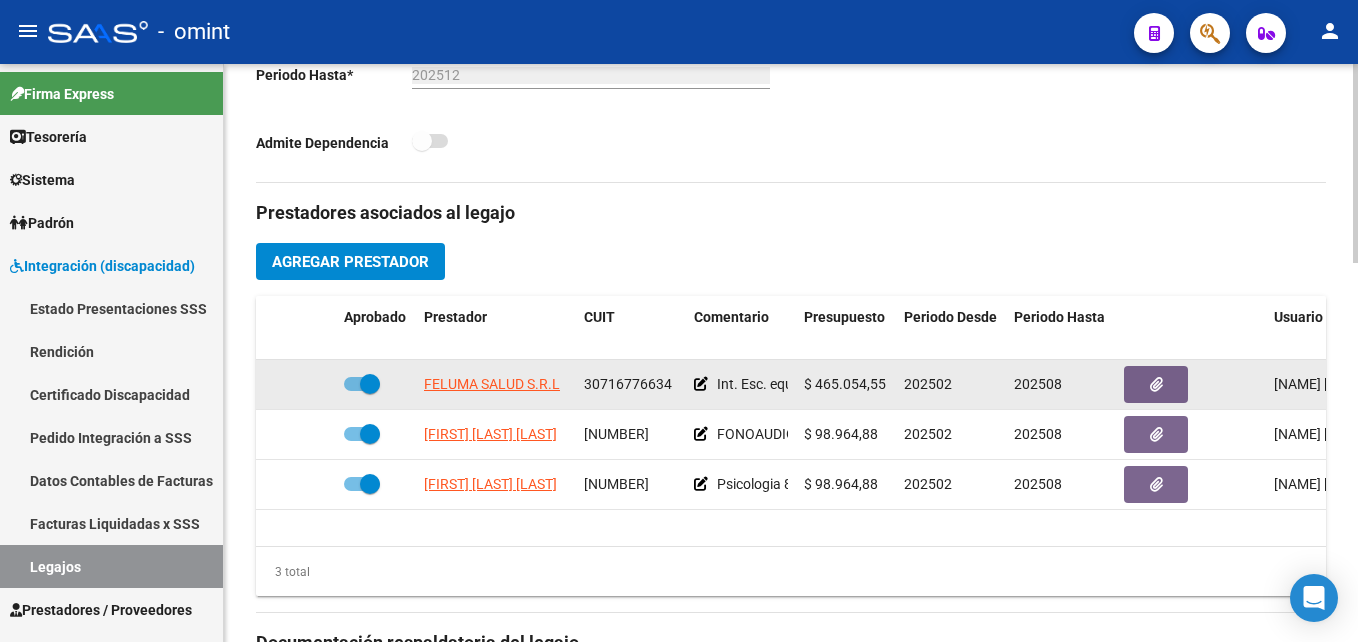 click on "30716776634" 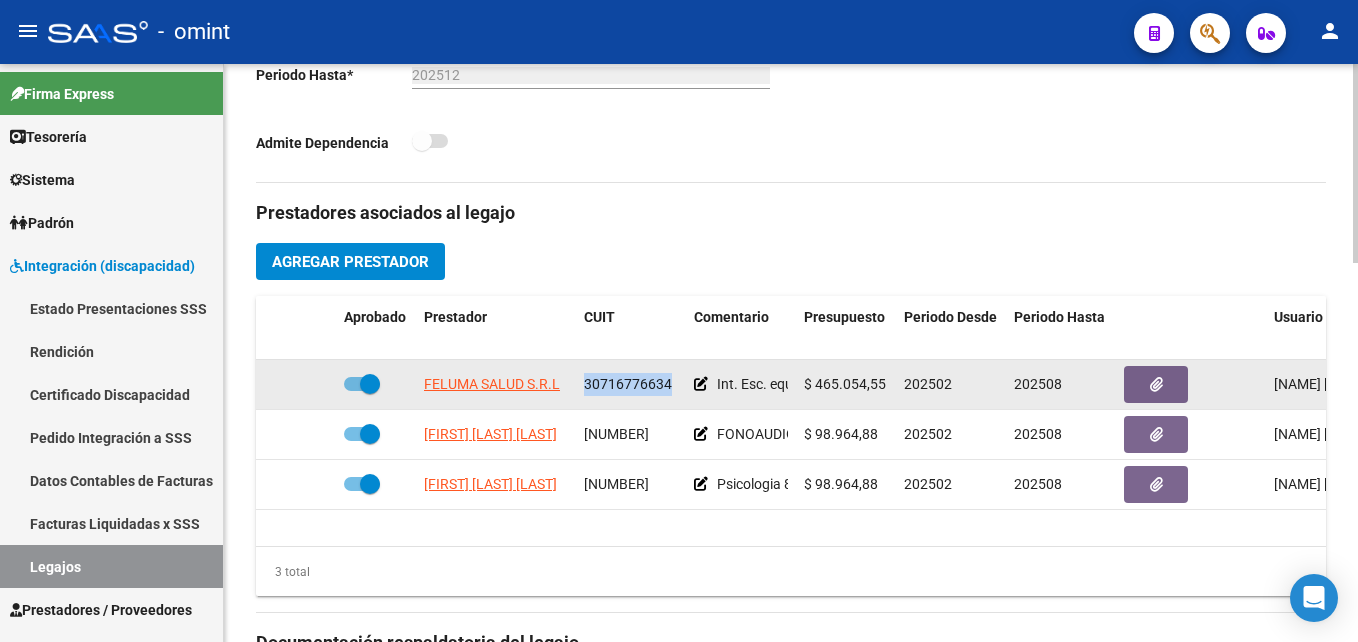 click on "30716776634" 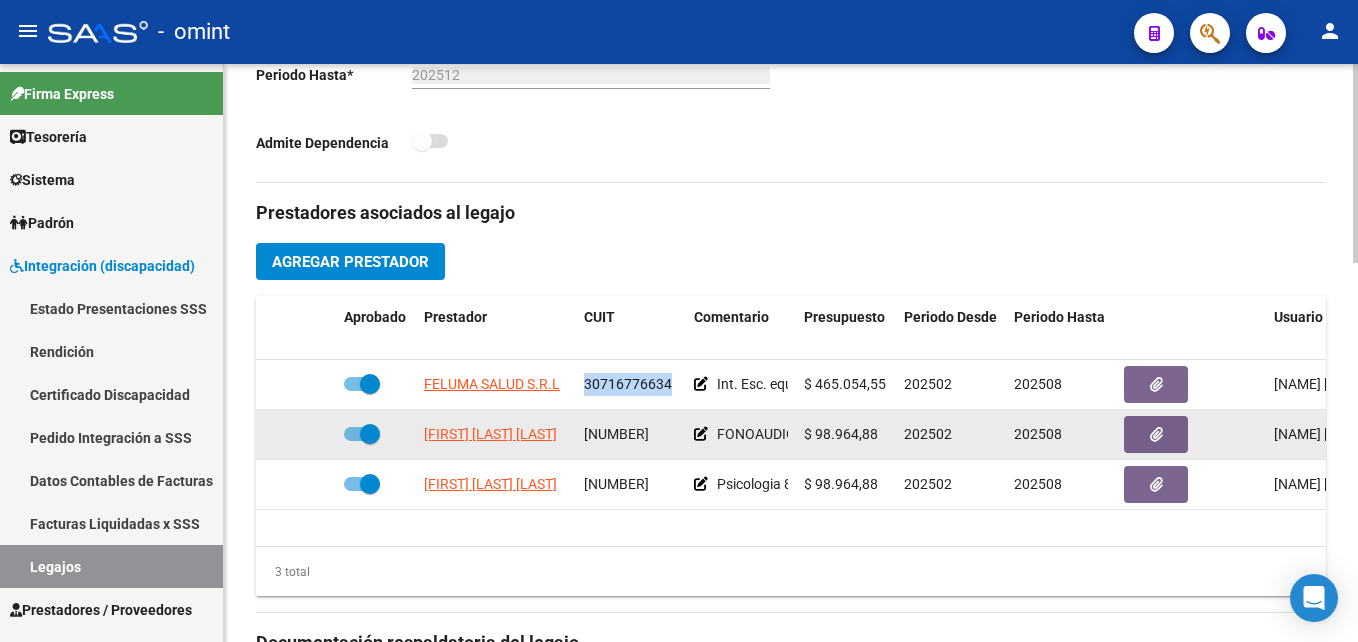click on "27204104811" 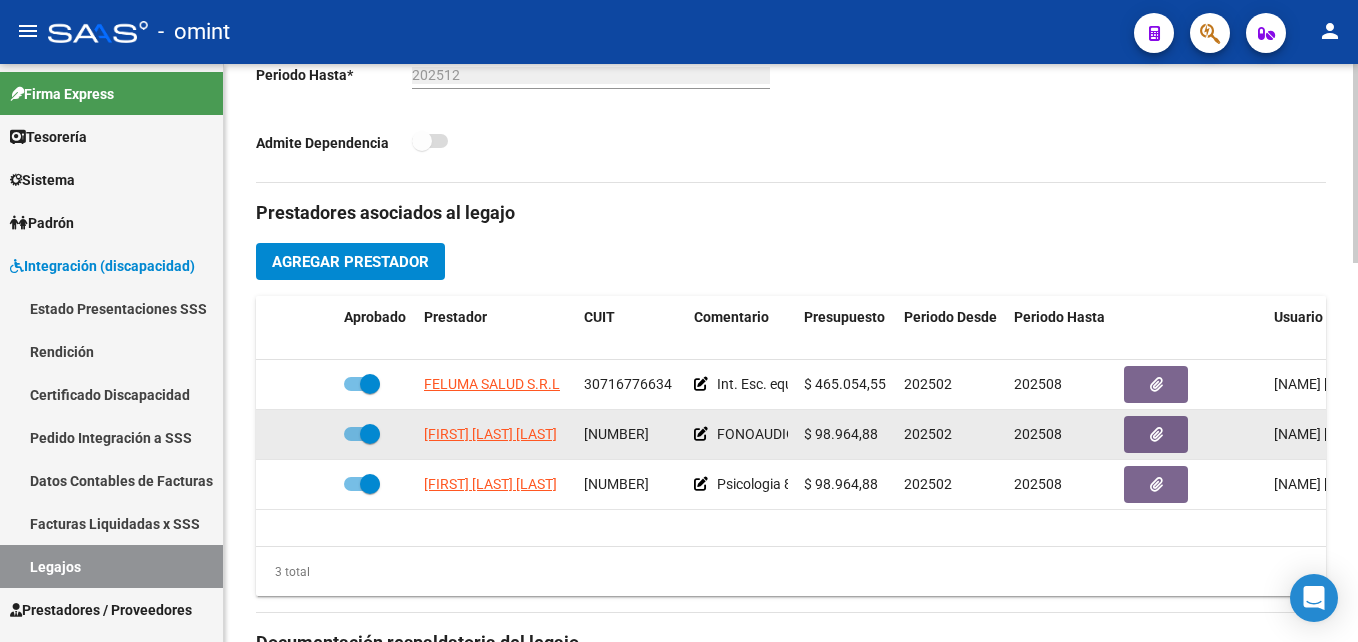 click on "27204104811" 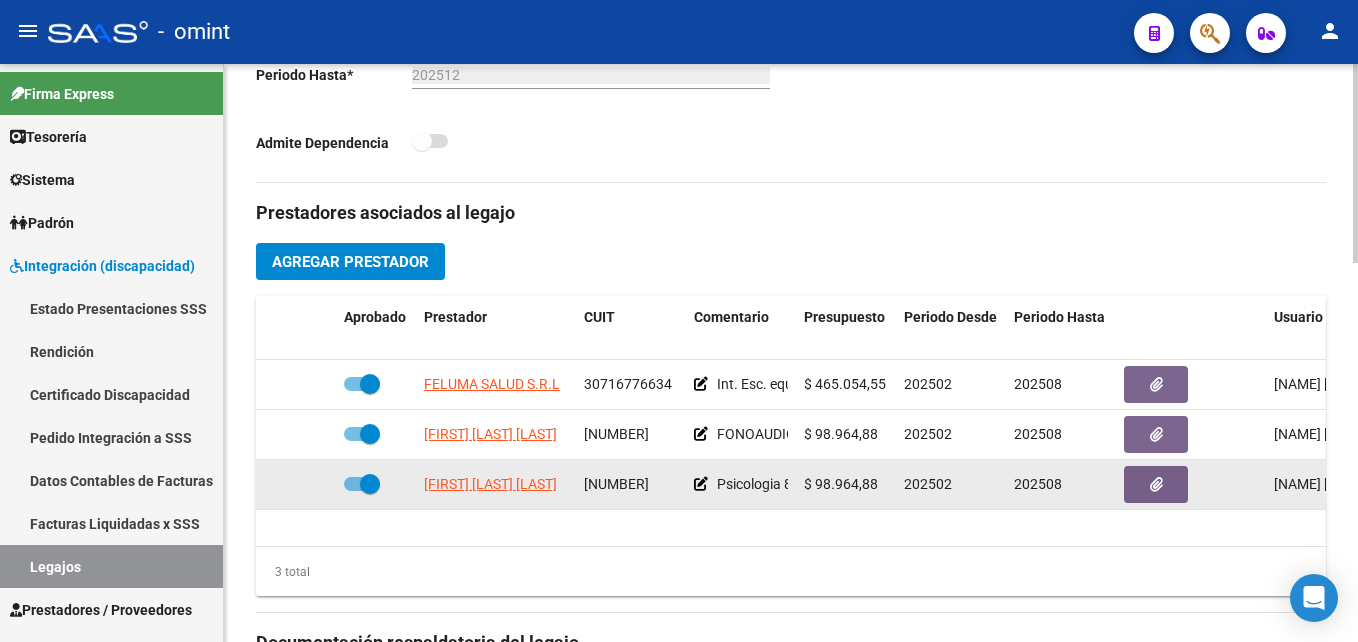 click on "27283820438" 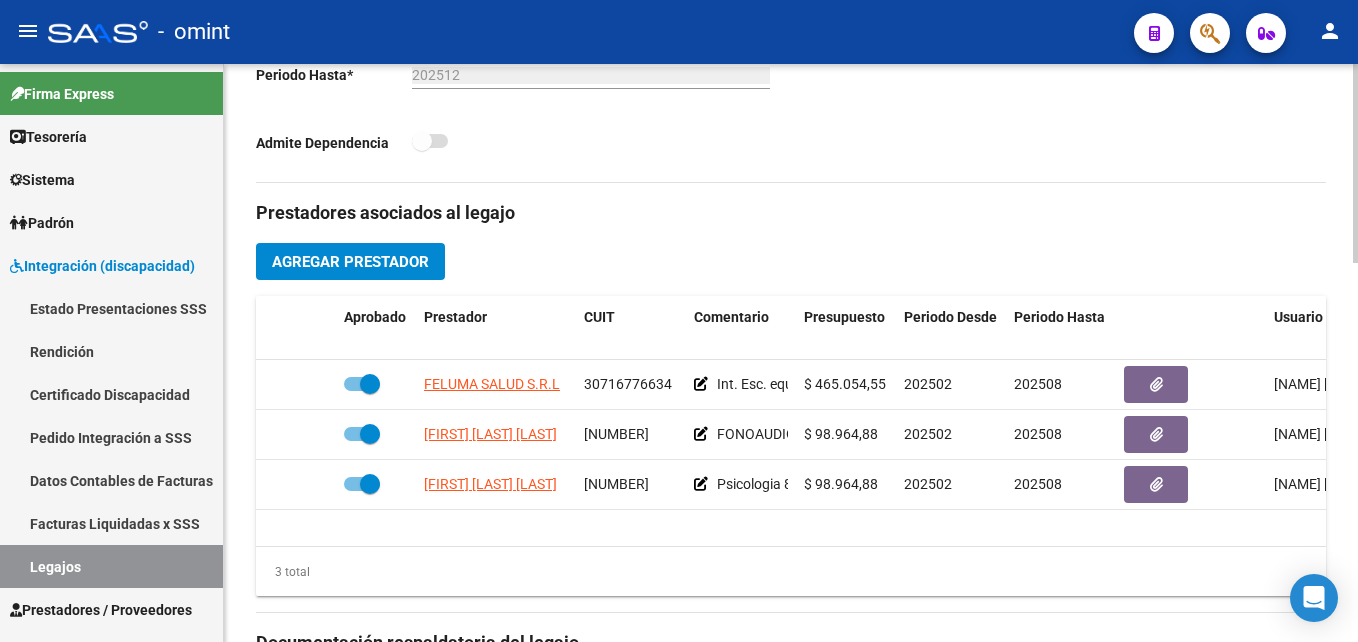 scroll, scrollTop: 300, scrollLeft: 0, axis: vertical 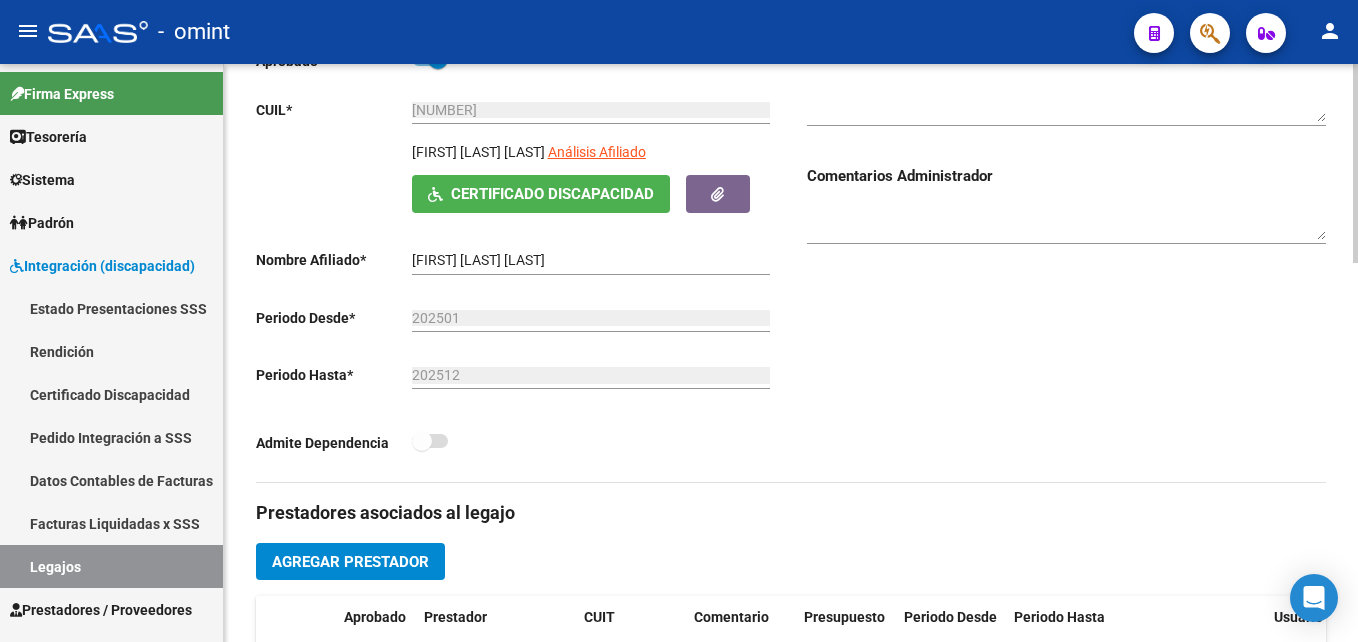 click on "HOLTZ EMMA LOREN" at bounding box center (591, 260) 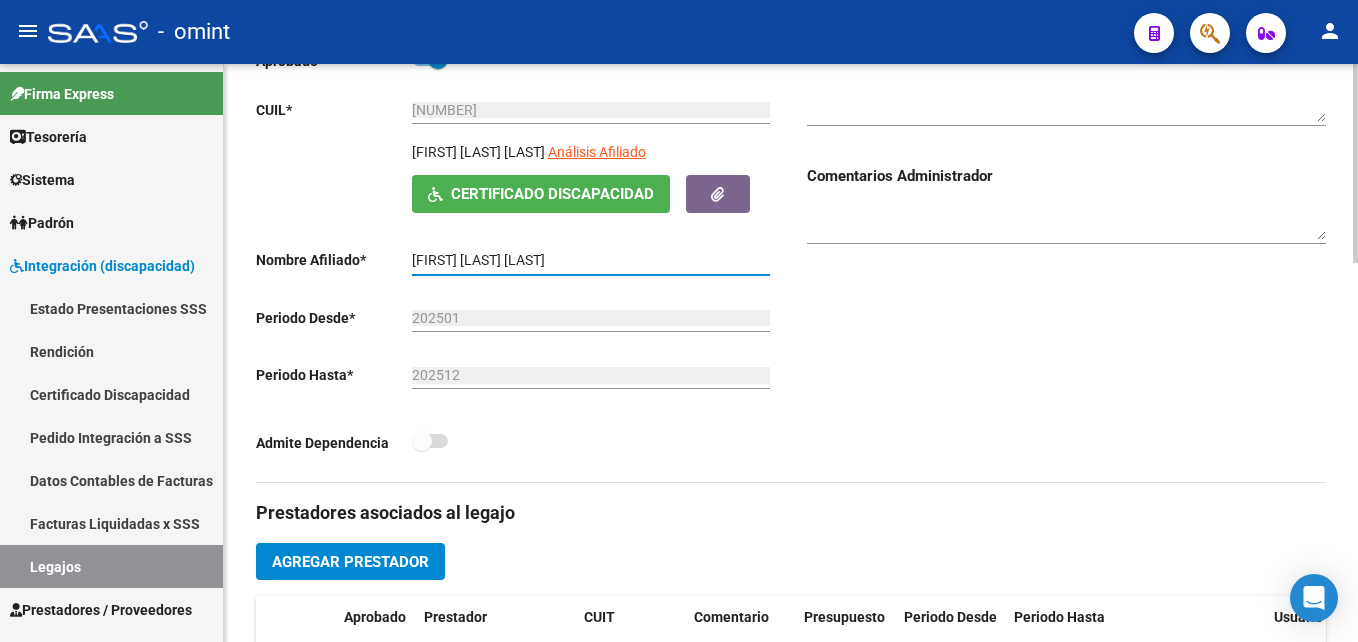 drag, startPoint x: 551, startPoint y: 257, endPoint x: 403, endPoint y: 251, distance: 148.12157 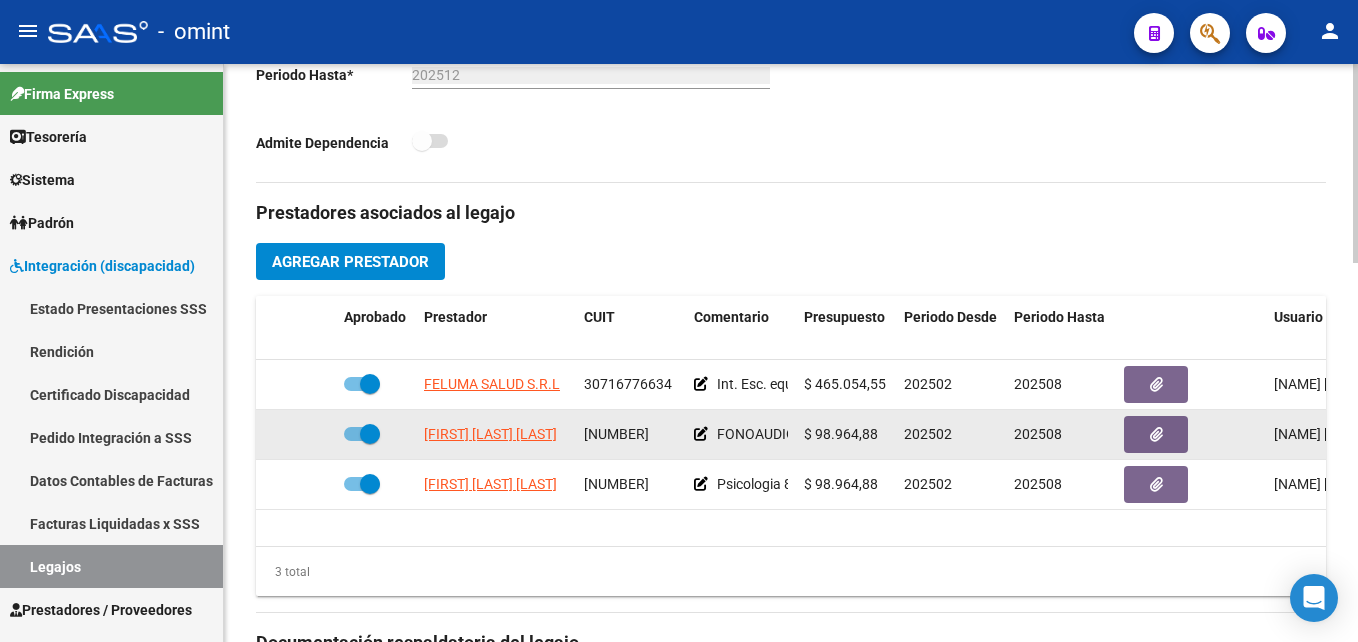 click at bounding box center [370, 434] 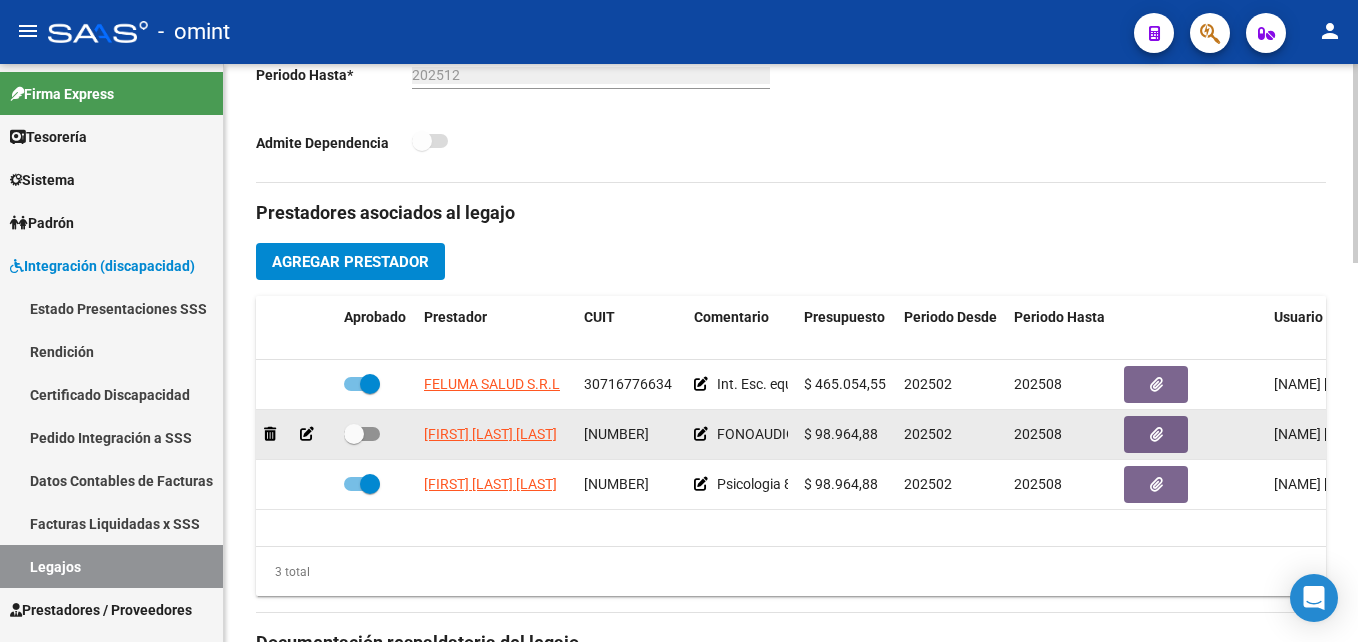 click 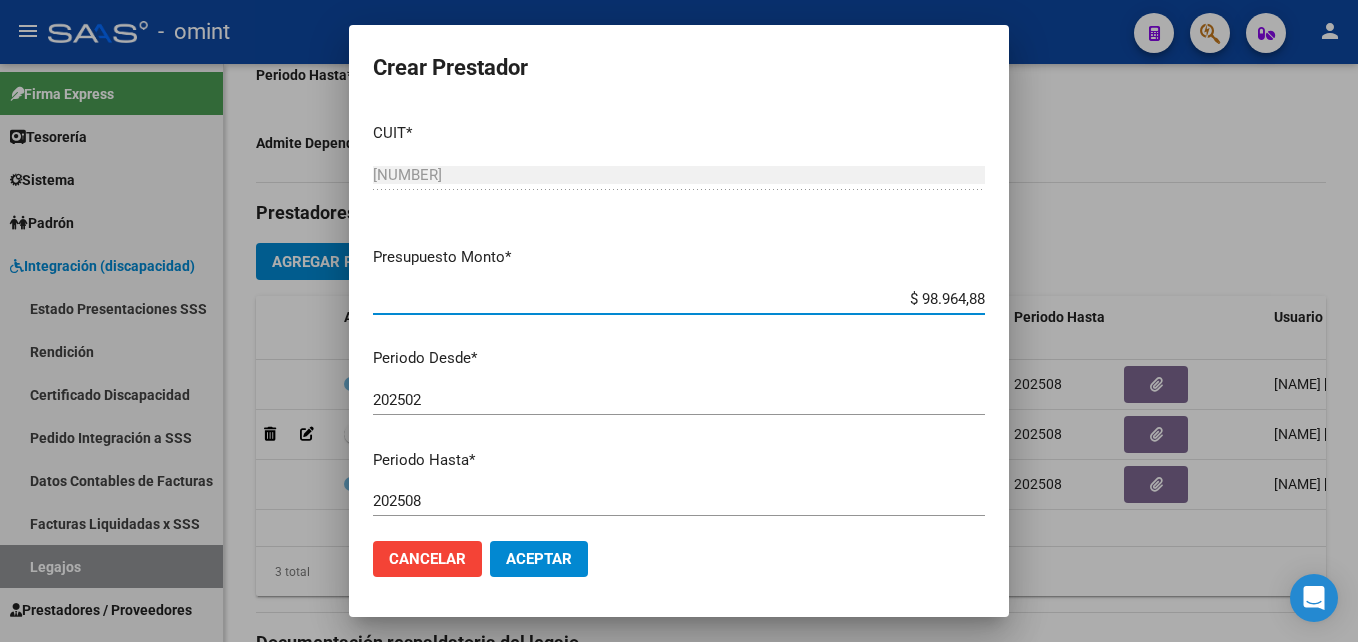click on "202508" at bounding box center [679, 501] 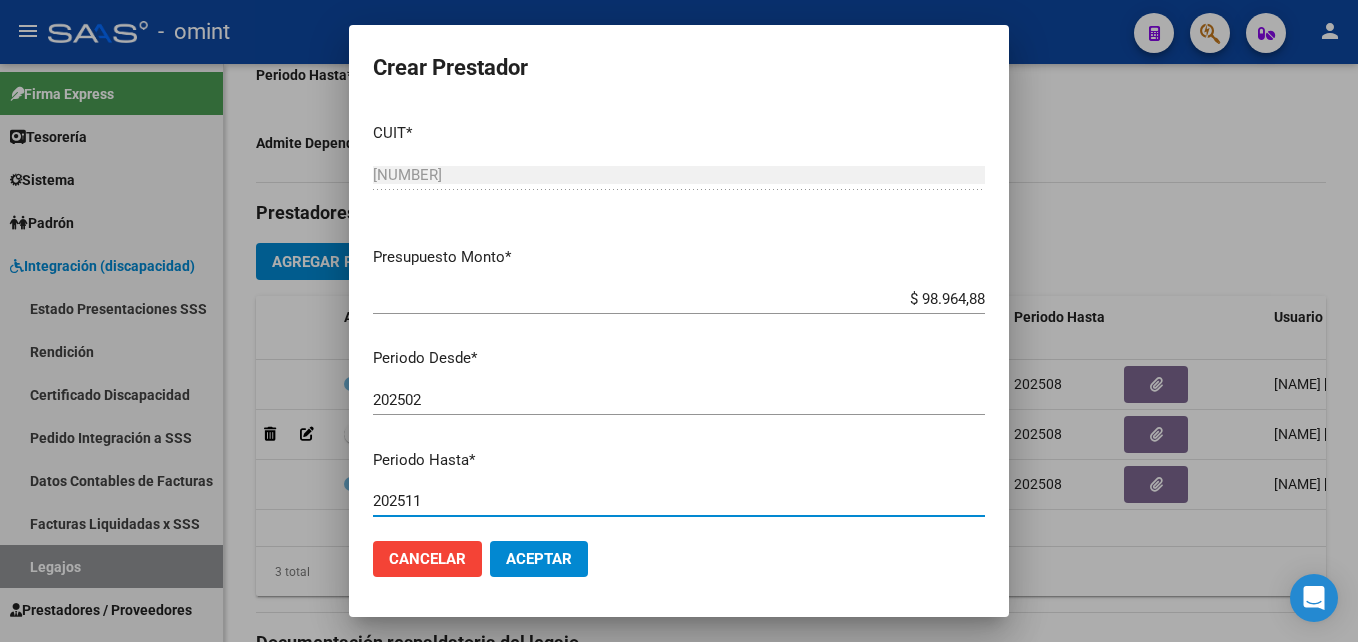 type on "202511" 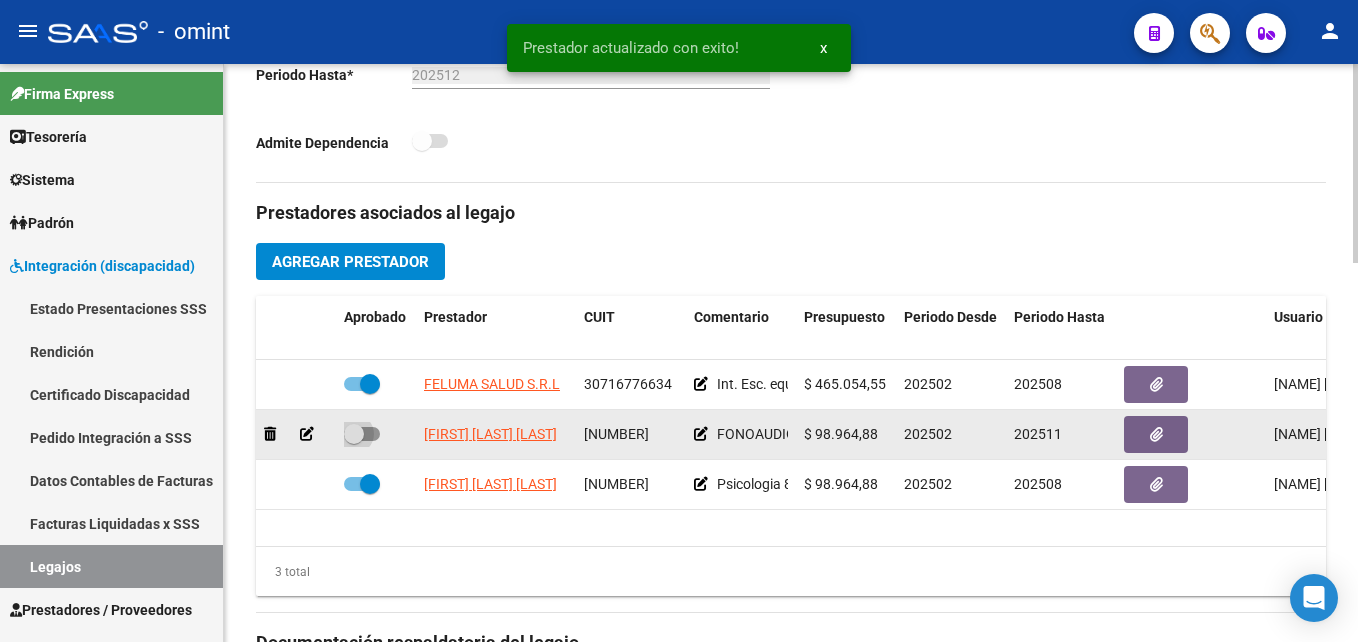 click at bounding box center [354, 434] 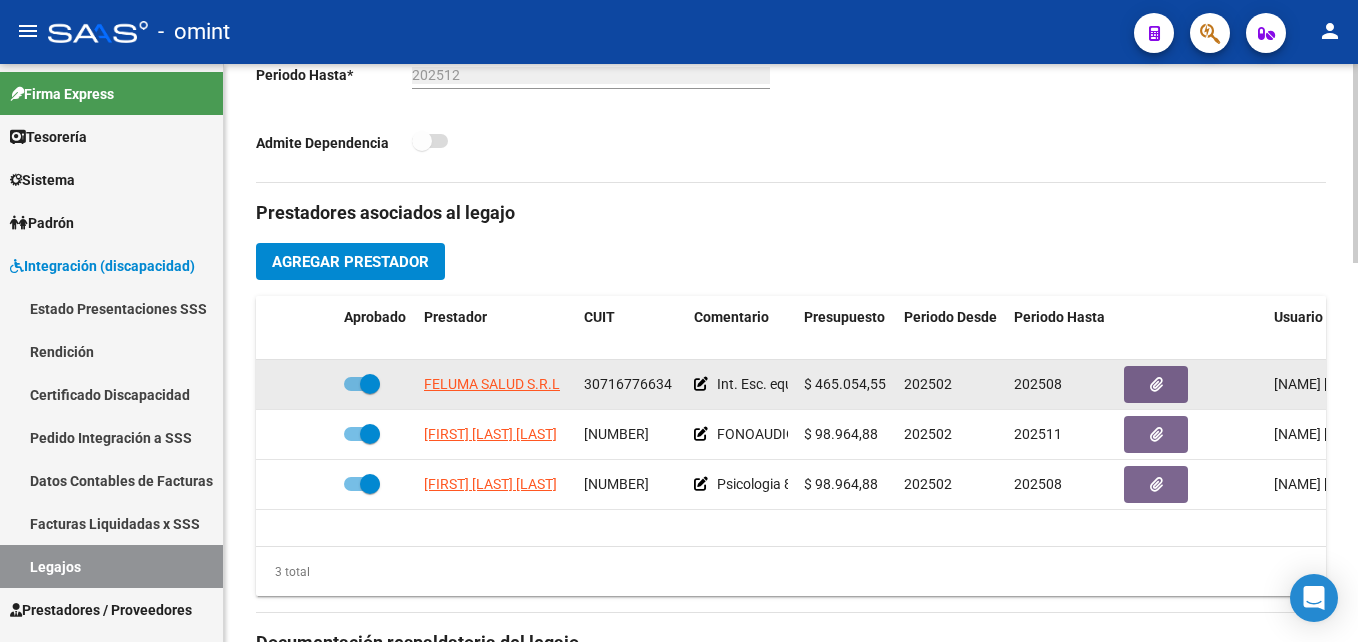 click at bounding box center (370, 384) 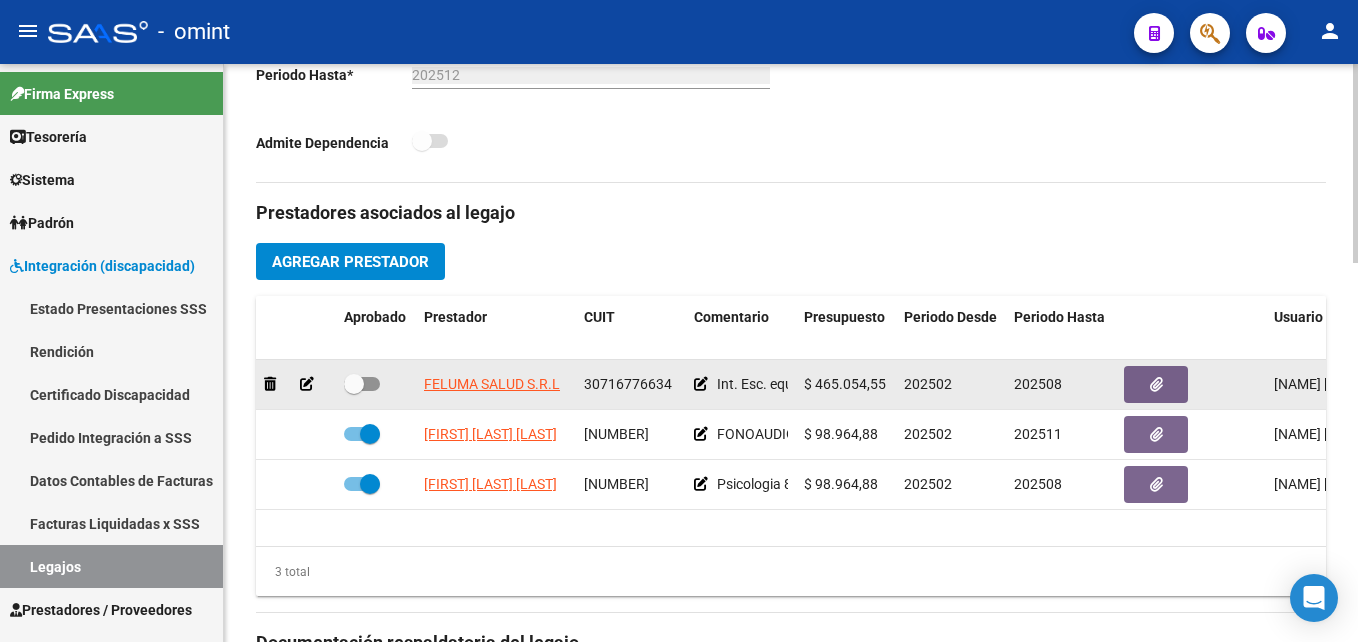 click 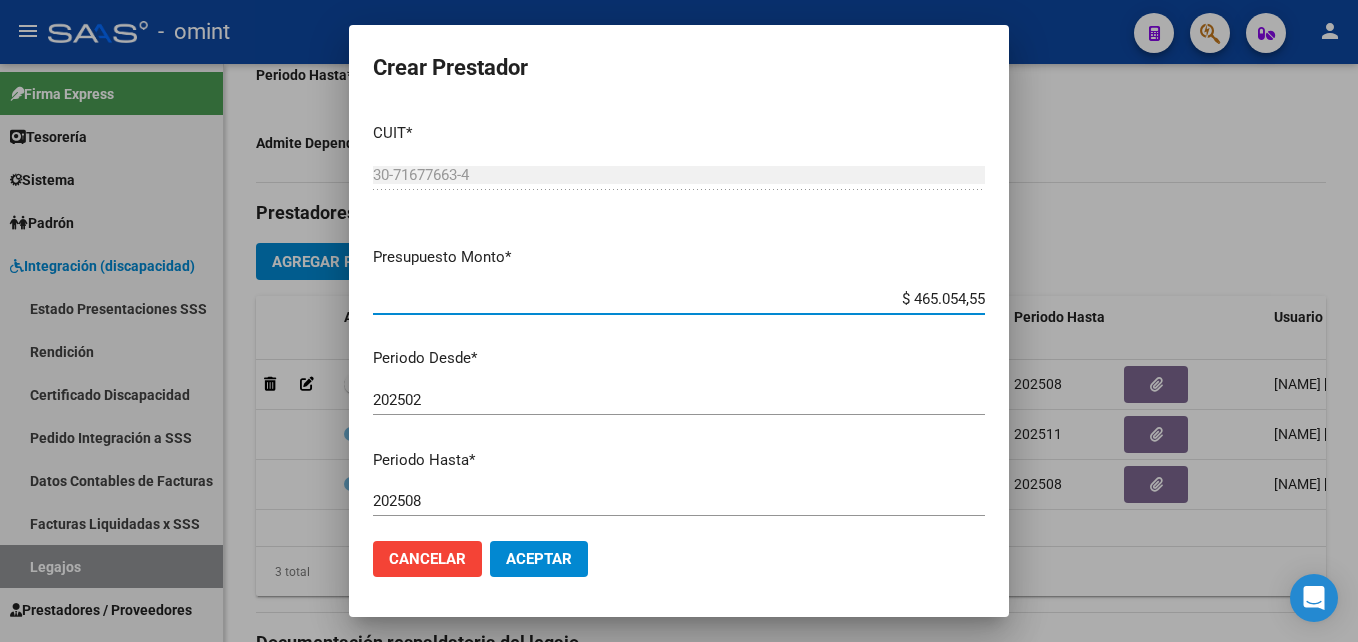 click on "202508" at bounding box center (679, 501) 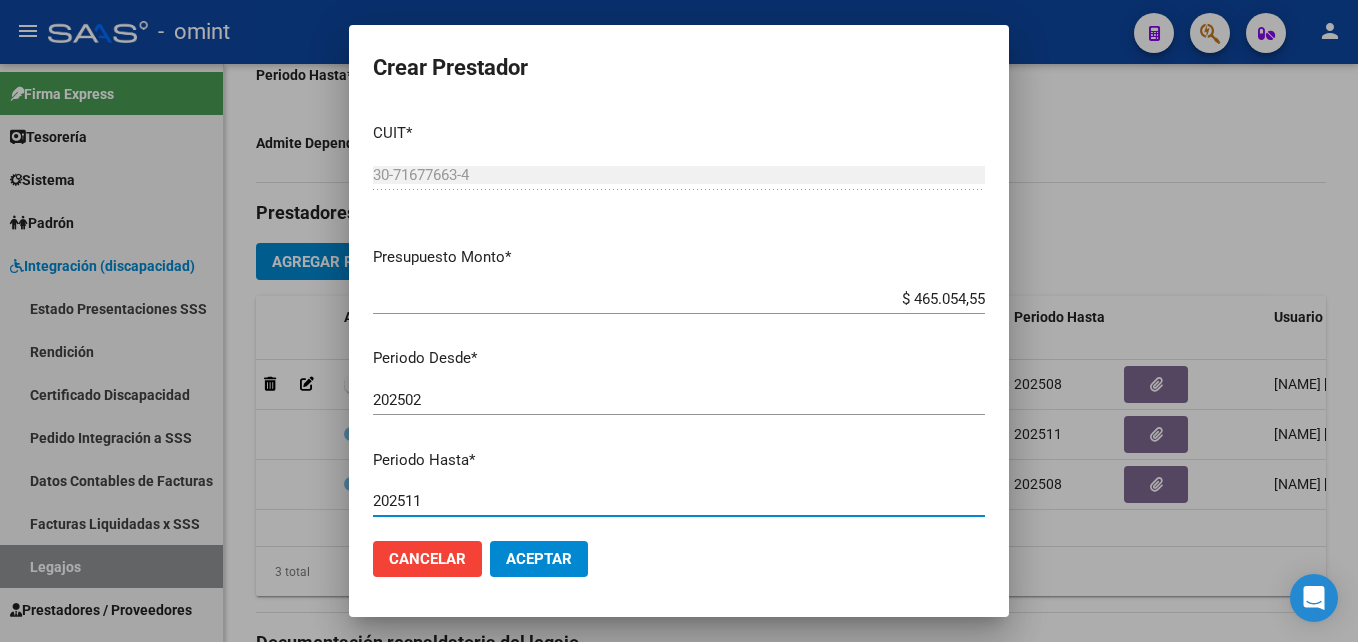 type on "202511" 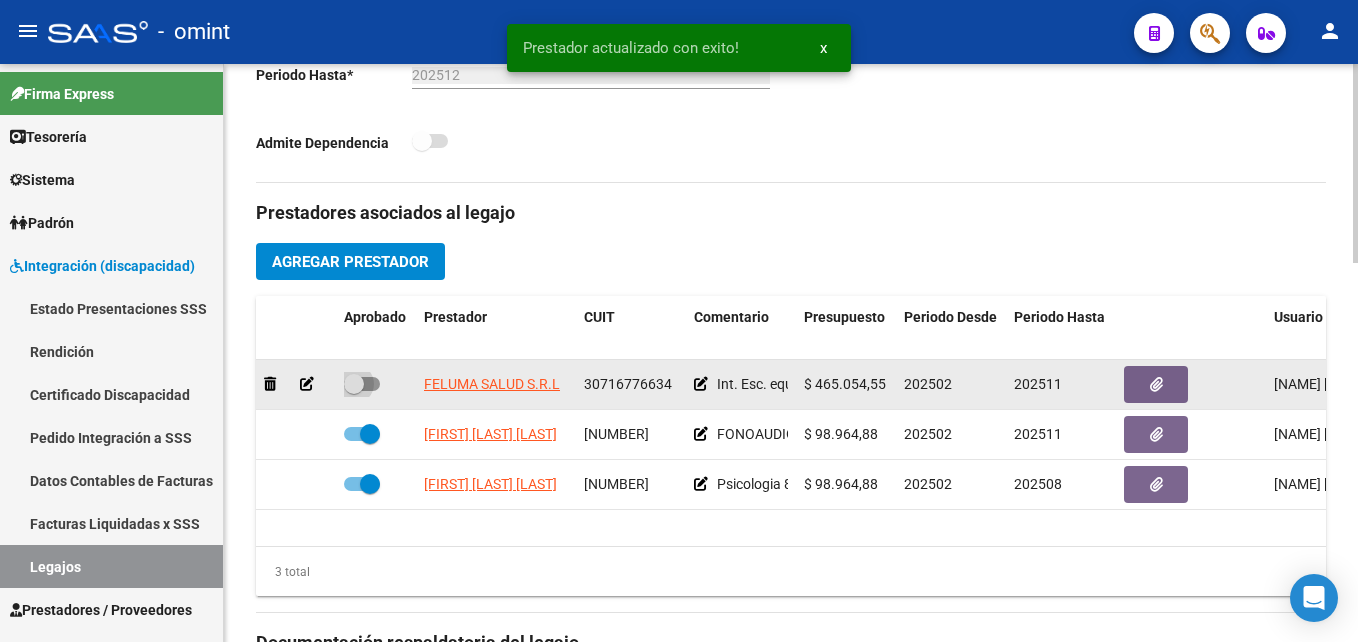 click at bounding box center (354, 384) 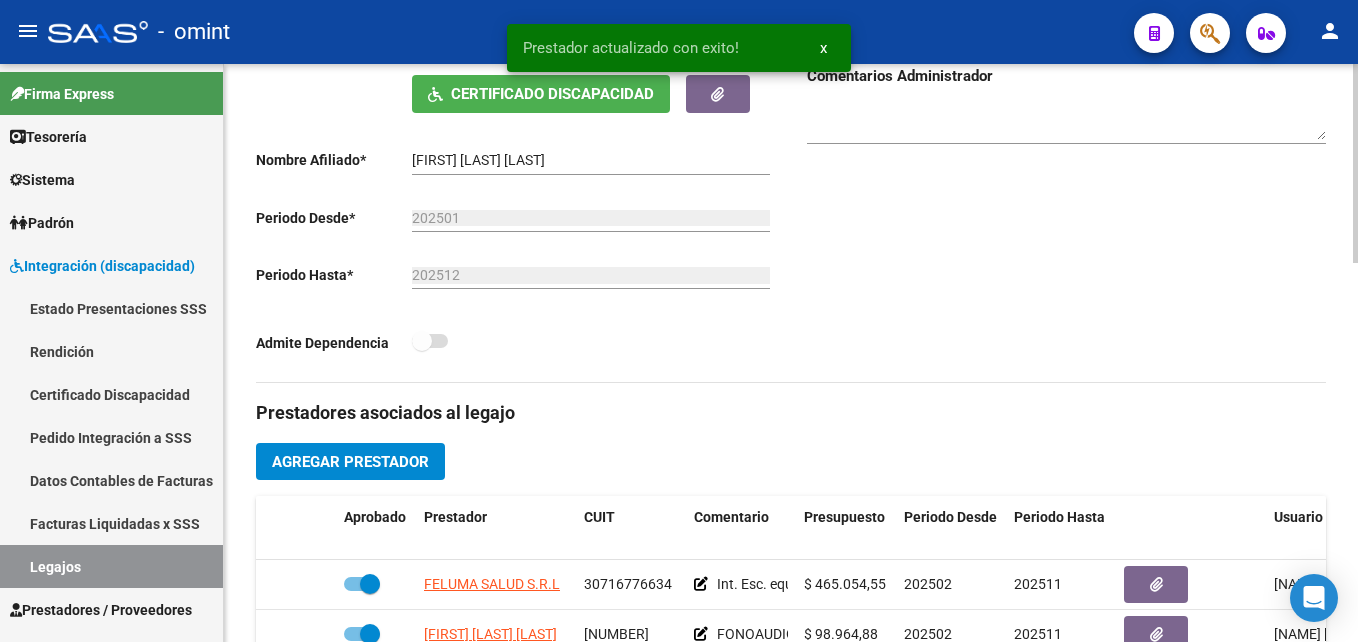 scroll, scrollTop: 0, scrollLeft: 0, axis: both 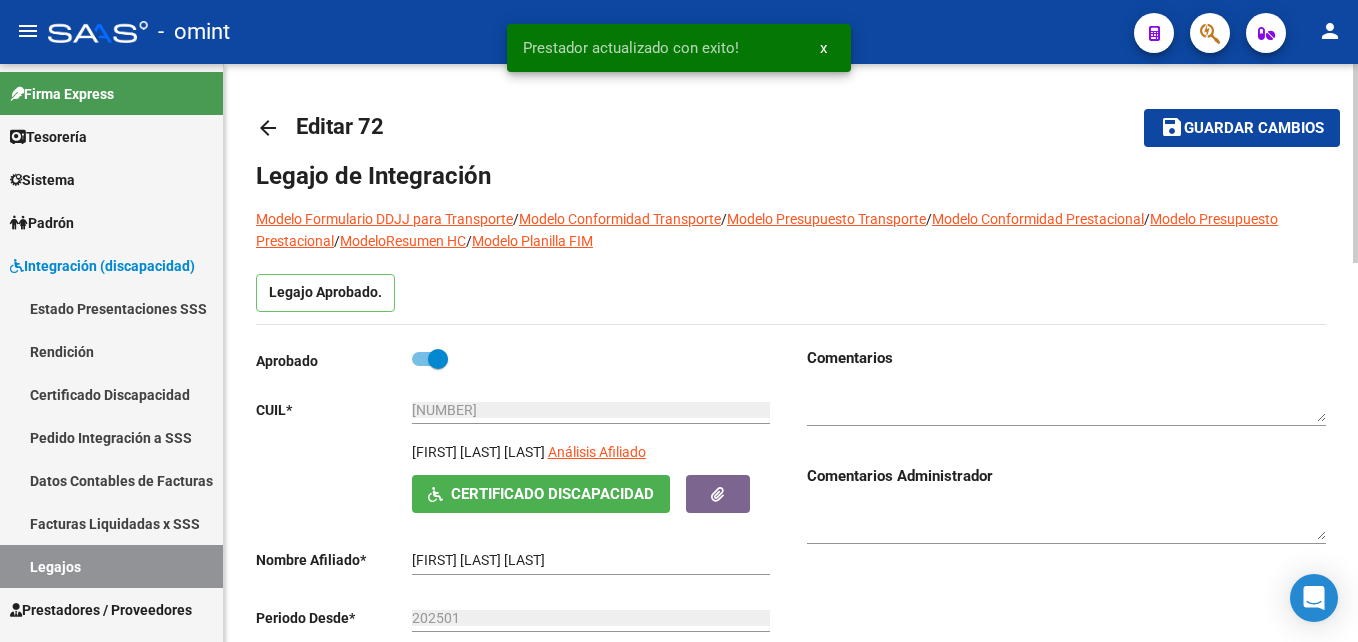 click on "Guardar cambios" 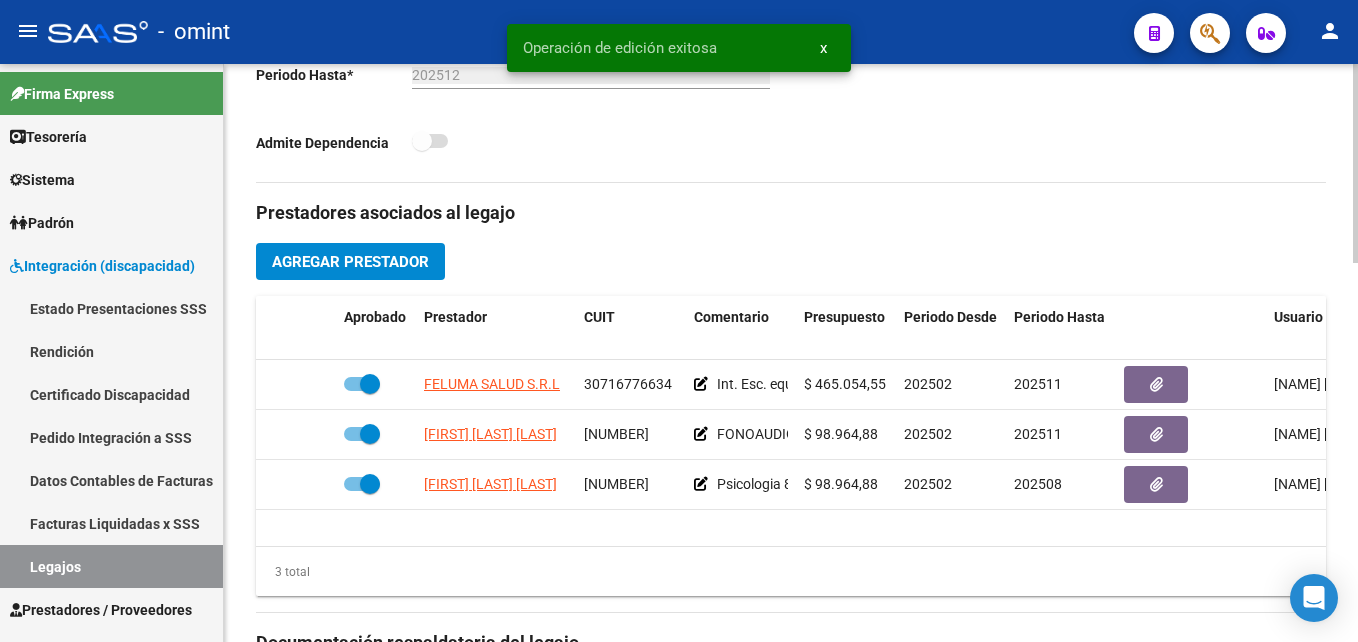 scroll, scrollTop: 1000, scrollLeft: 0, axis: vertical 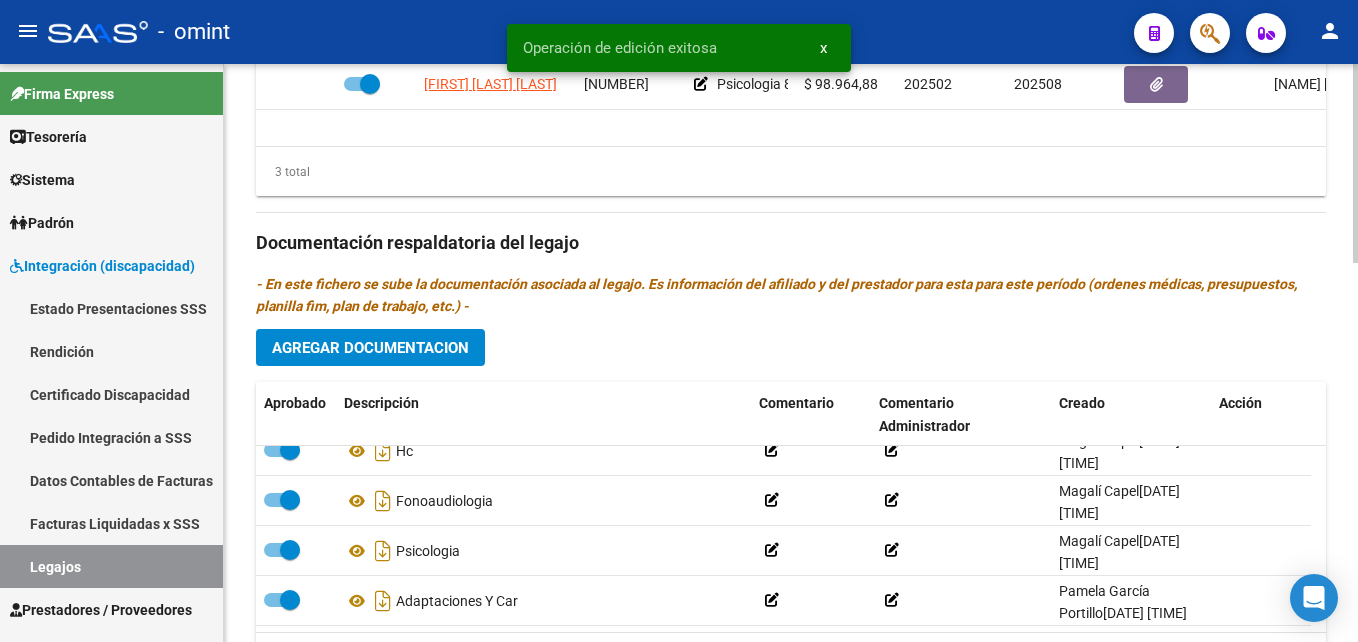 click on "Agregar Documentacion" 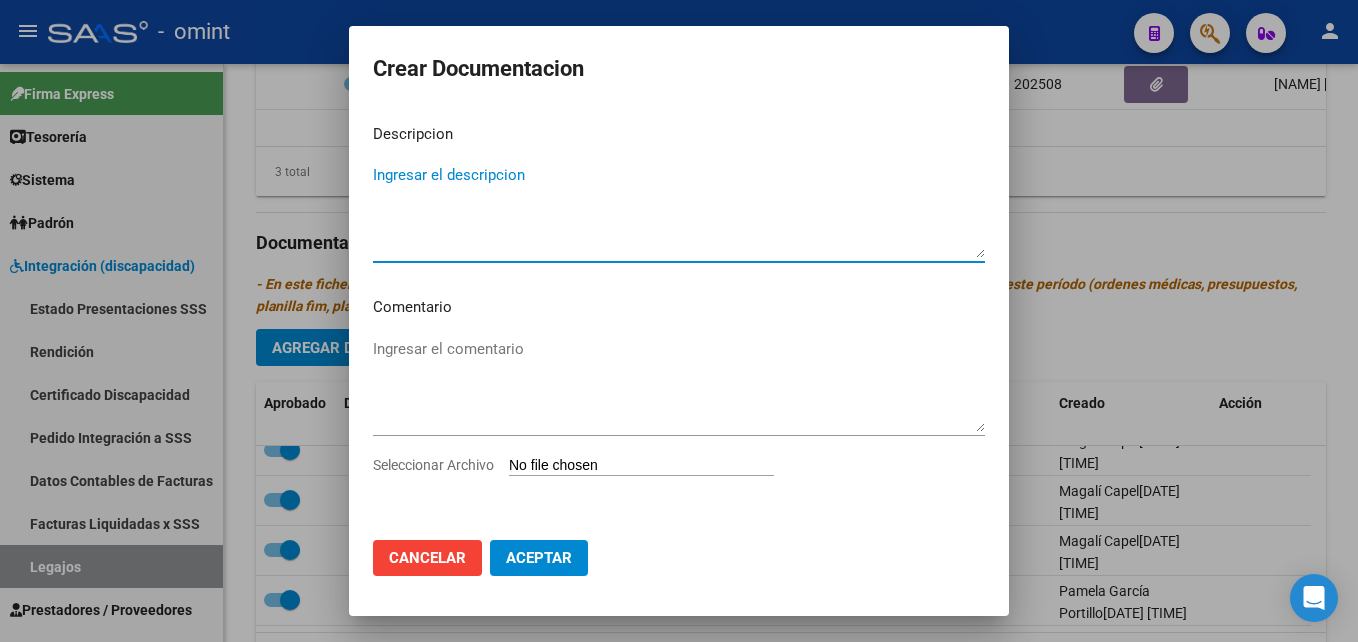 type on "i" 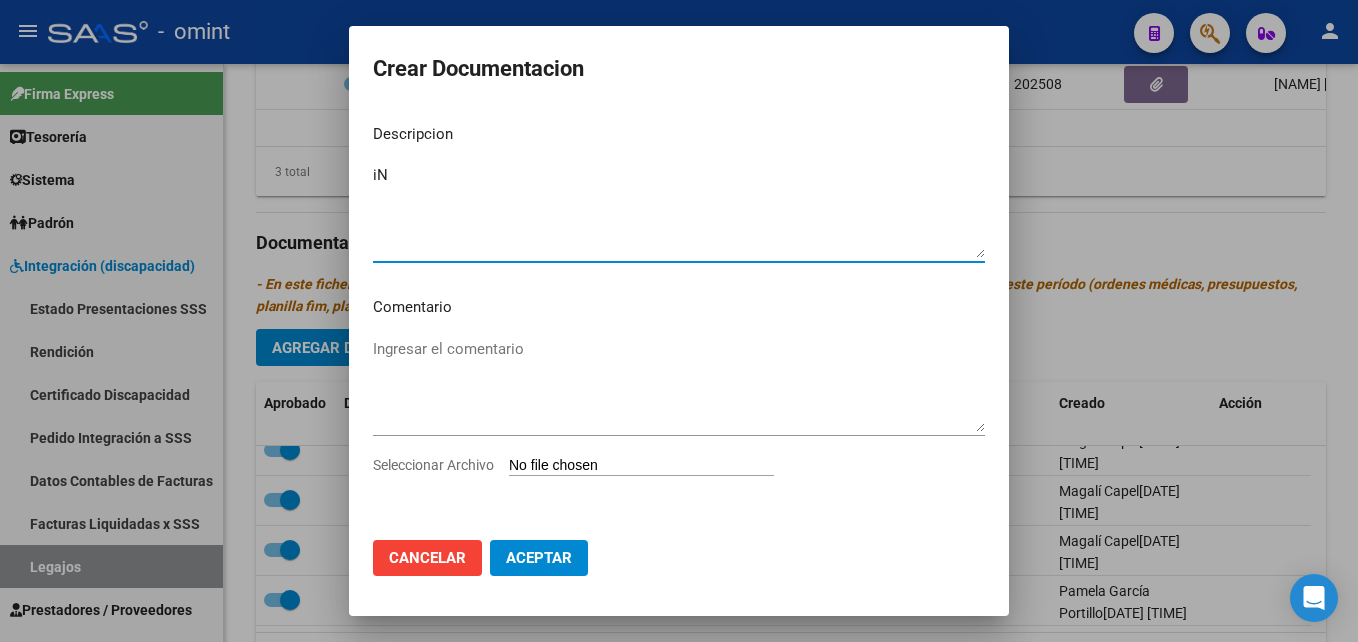 type on "i" 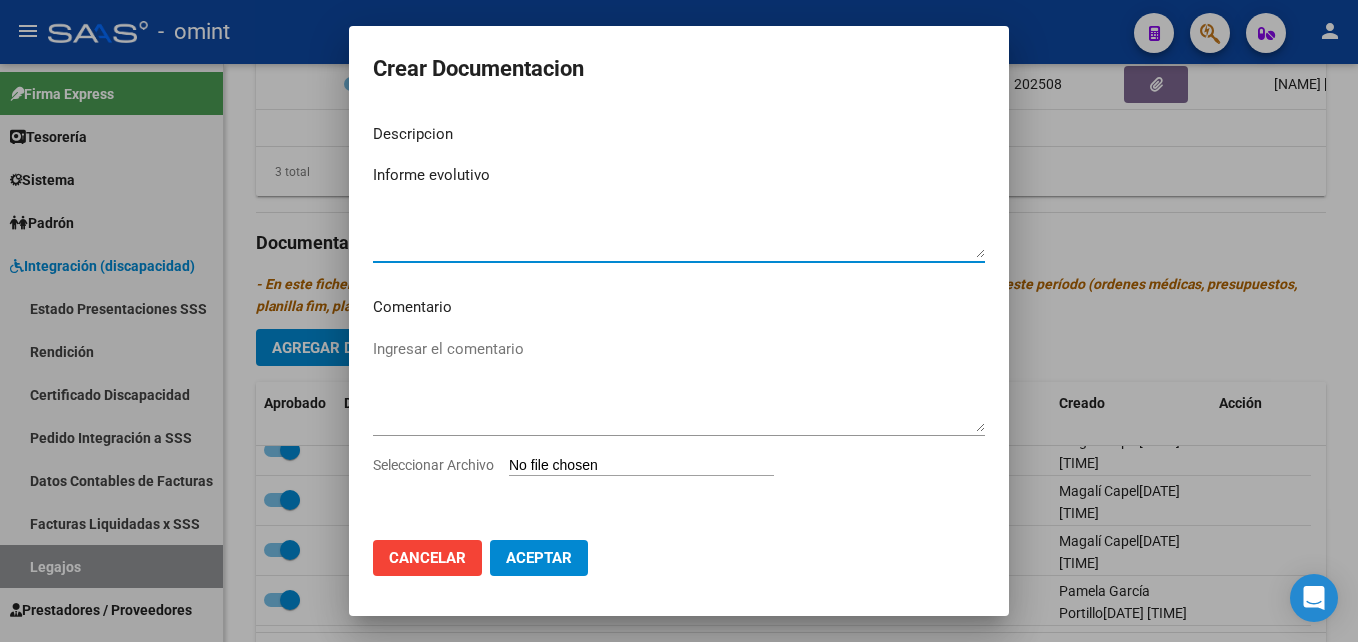 type on "Informe evolutivo" 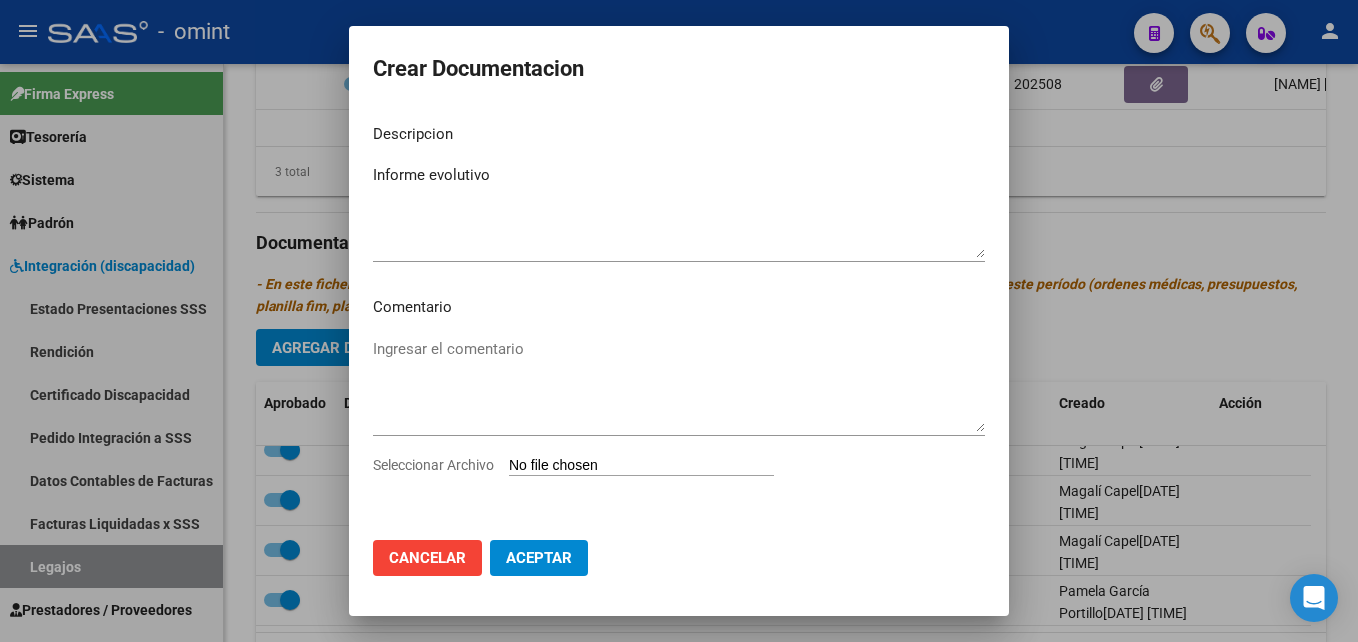click on "Seleccionar Archivo" at bounding box center (641, 466) 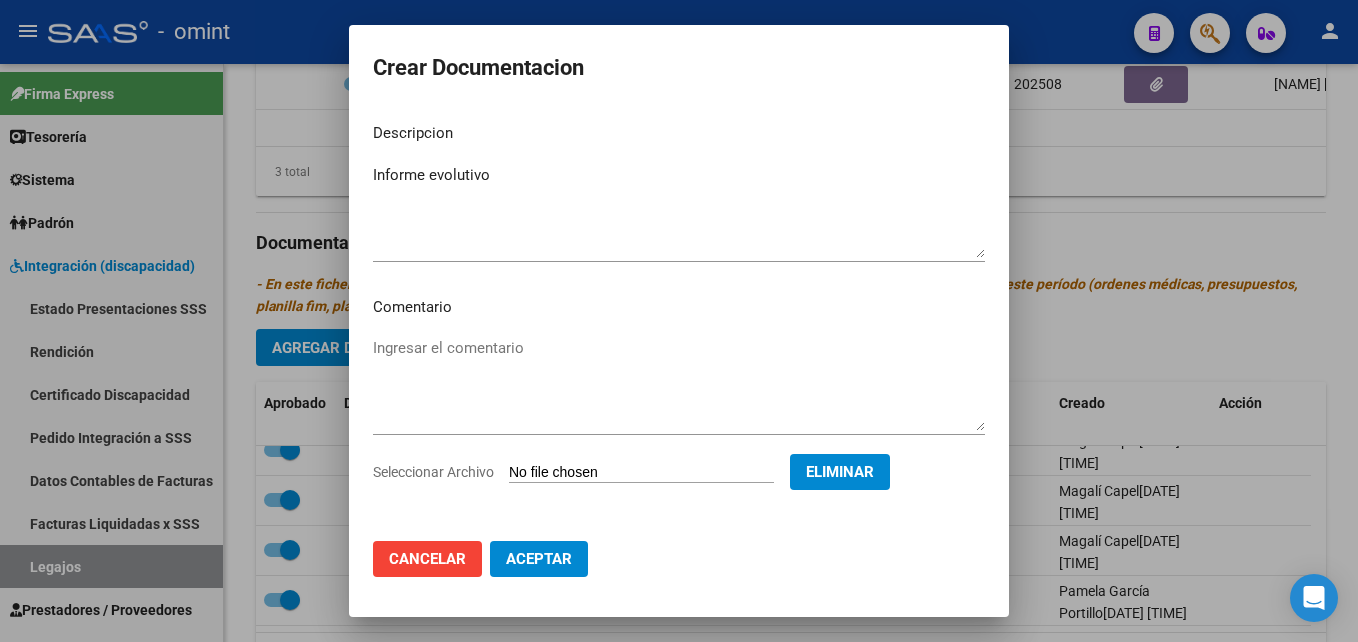click on "Descripcion    Informe evolutivo Ingresar el descripcion  Comentario    Ingresar el comentario  Seleccionar Archivo Eliminar" at bounding box center [679, 315] 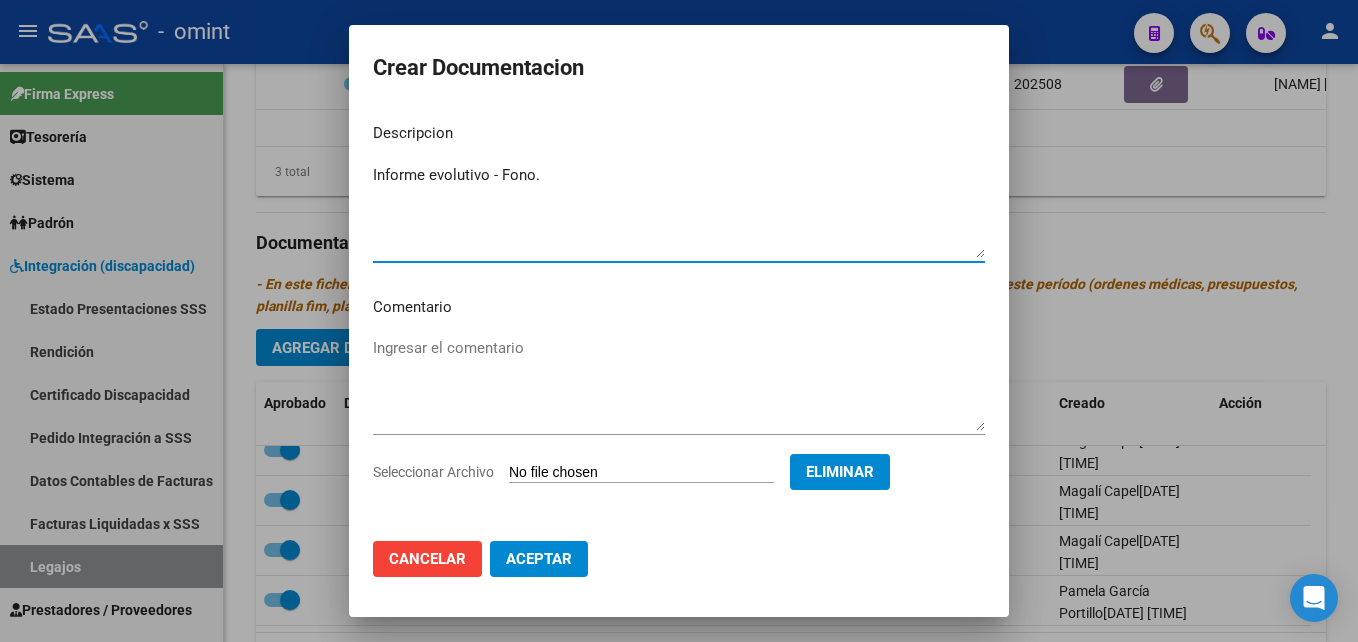 type on "Informe evolutivo - Fono." 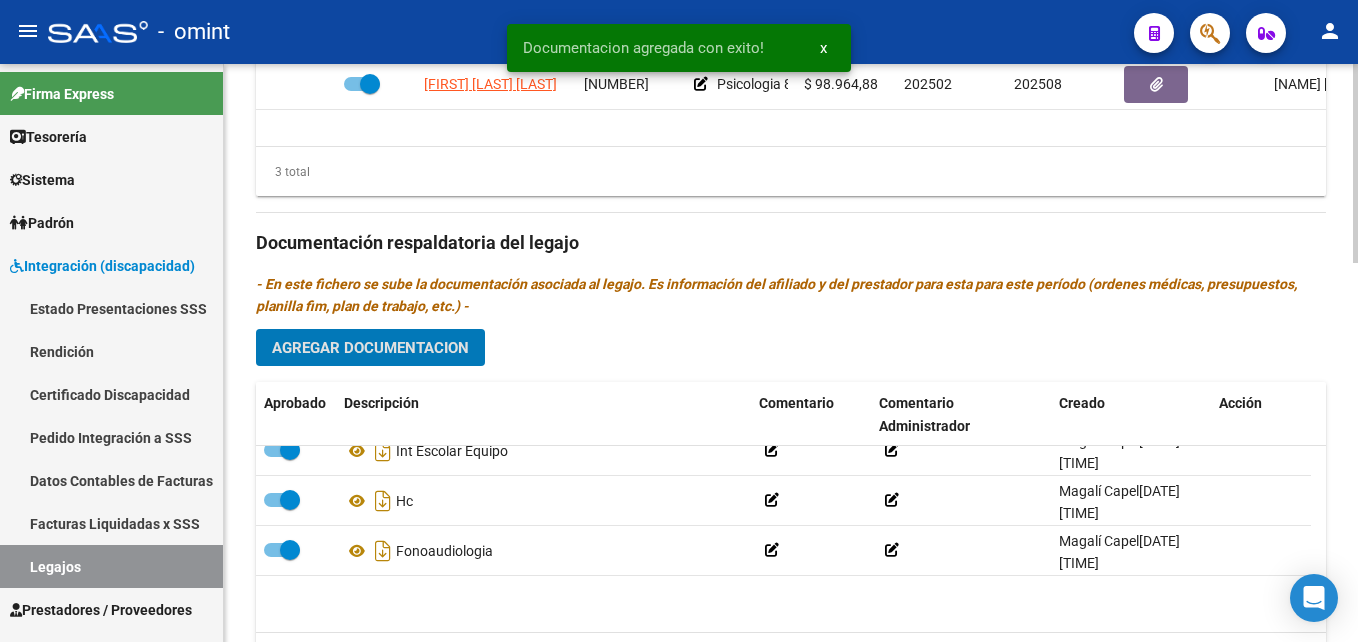 scroll, scrollTop: 0, scrollLeft: 0, axis: both 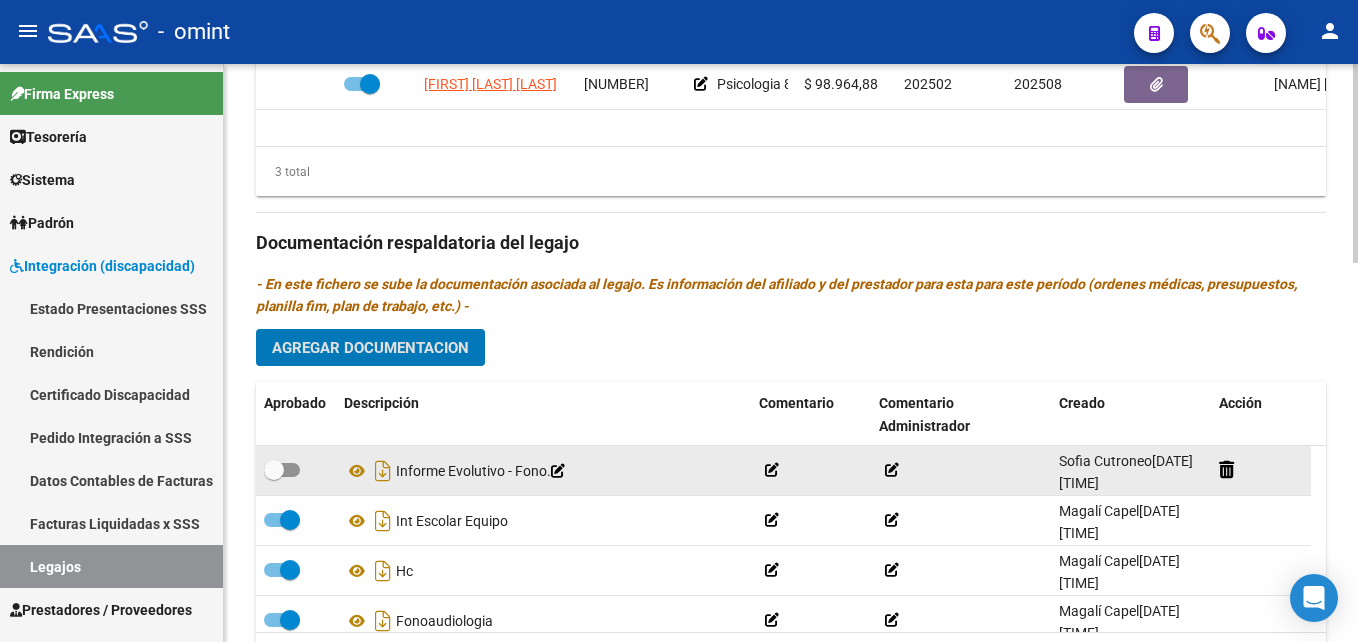 click at bounding box center [274, 470] 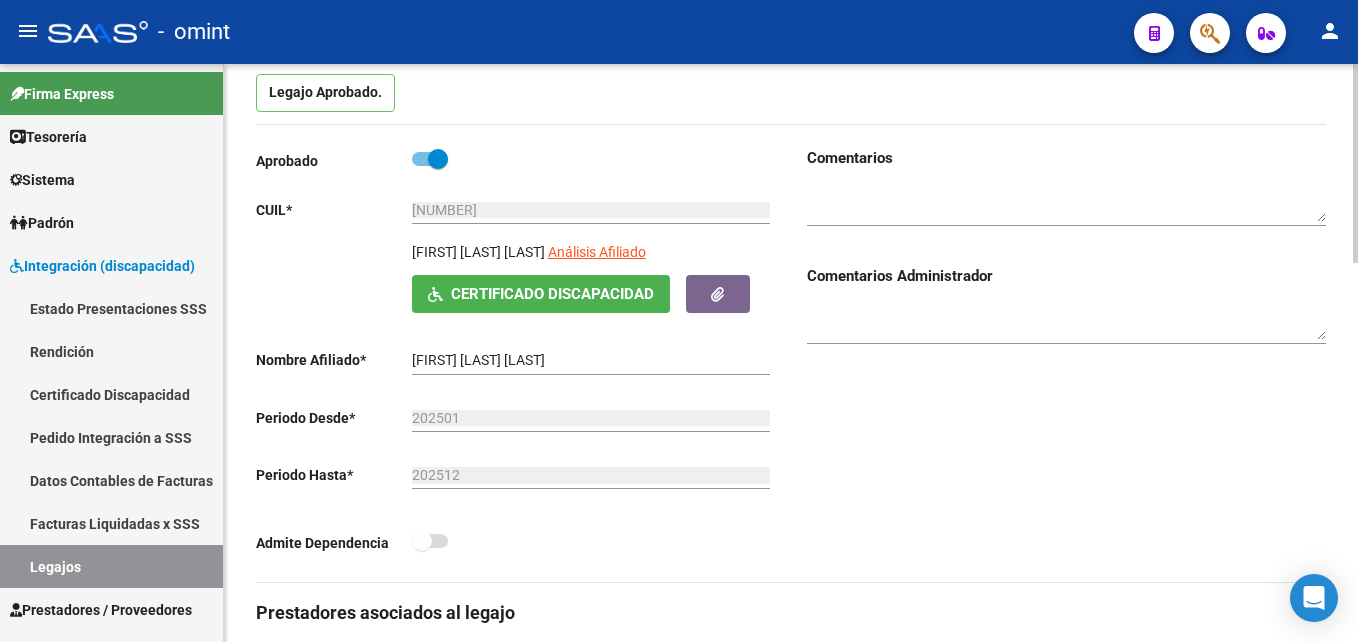 scroll, scrollTop: 0, scrollLeft: 0, axis: both 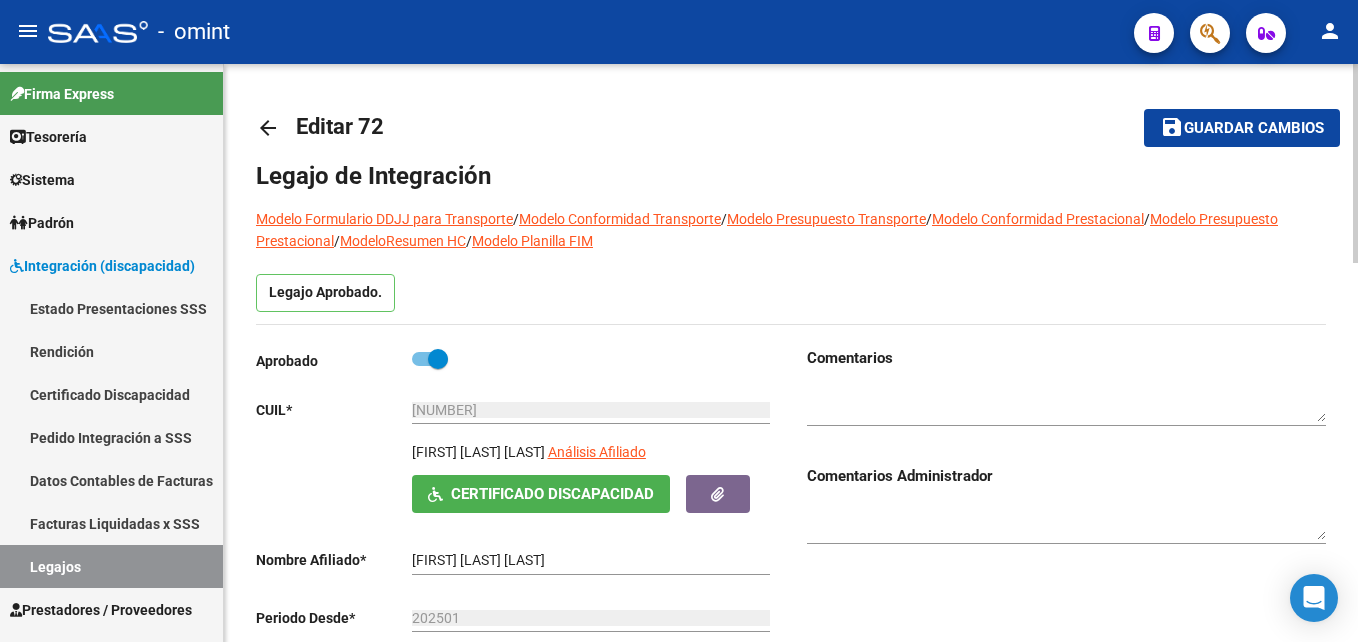 click on "Guardar cambios" 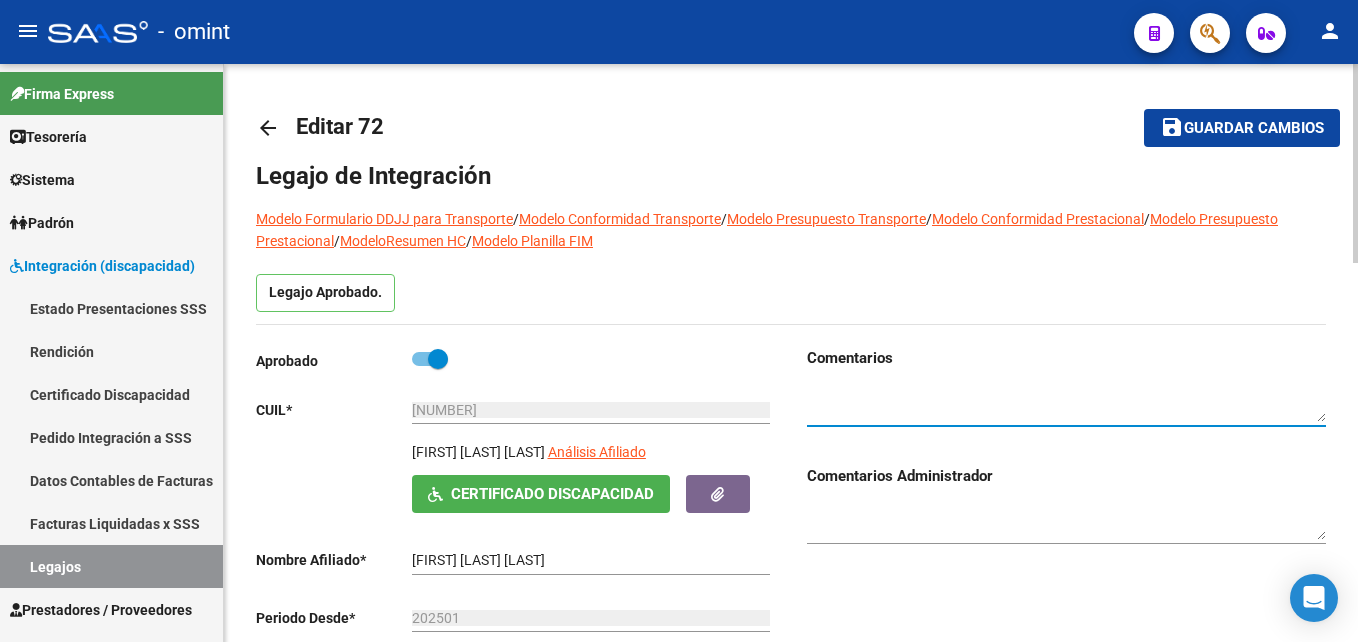 click at bounding box center (1066, 404) 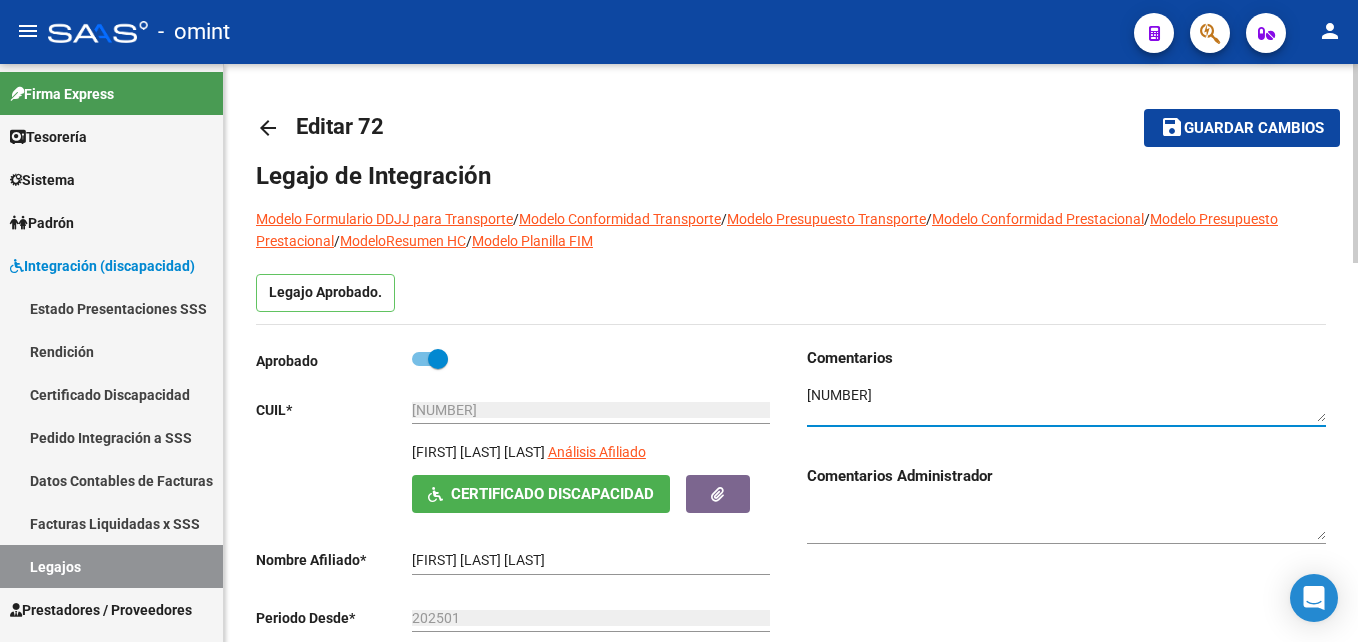 type on "4808098002" 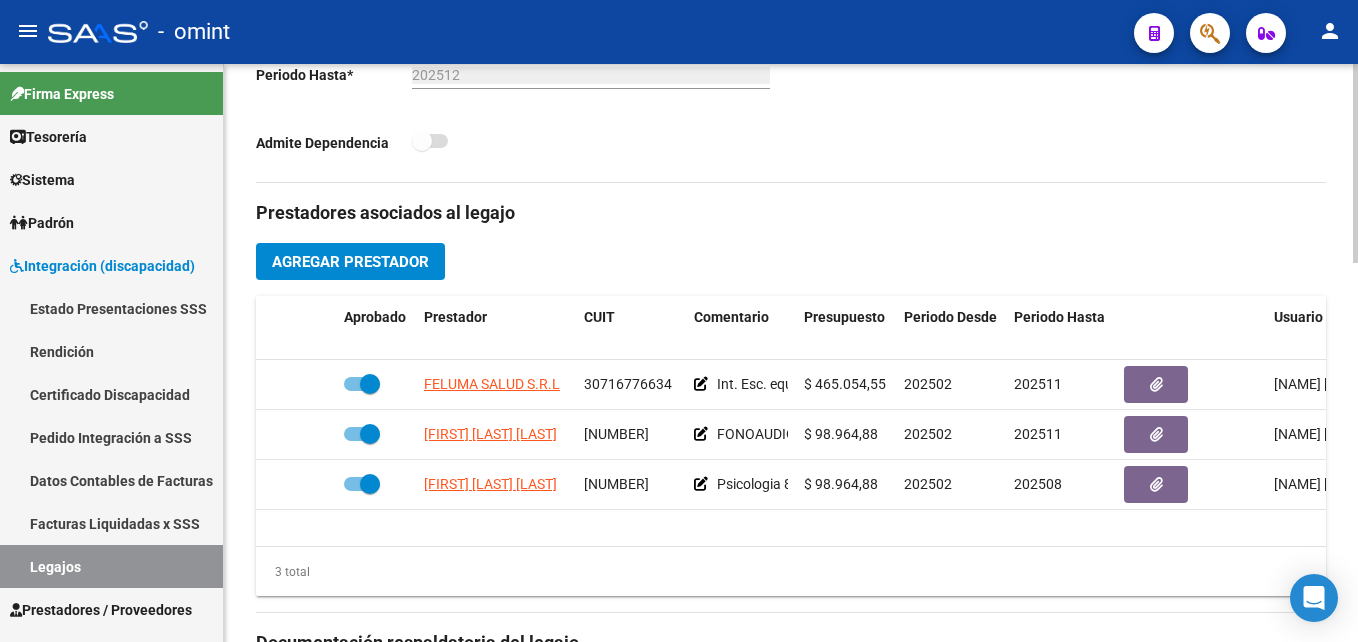 scroll, scrollTop: 800, scrollLeft: 0, axis: vertical 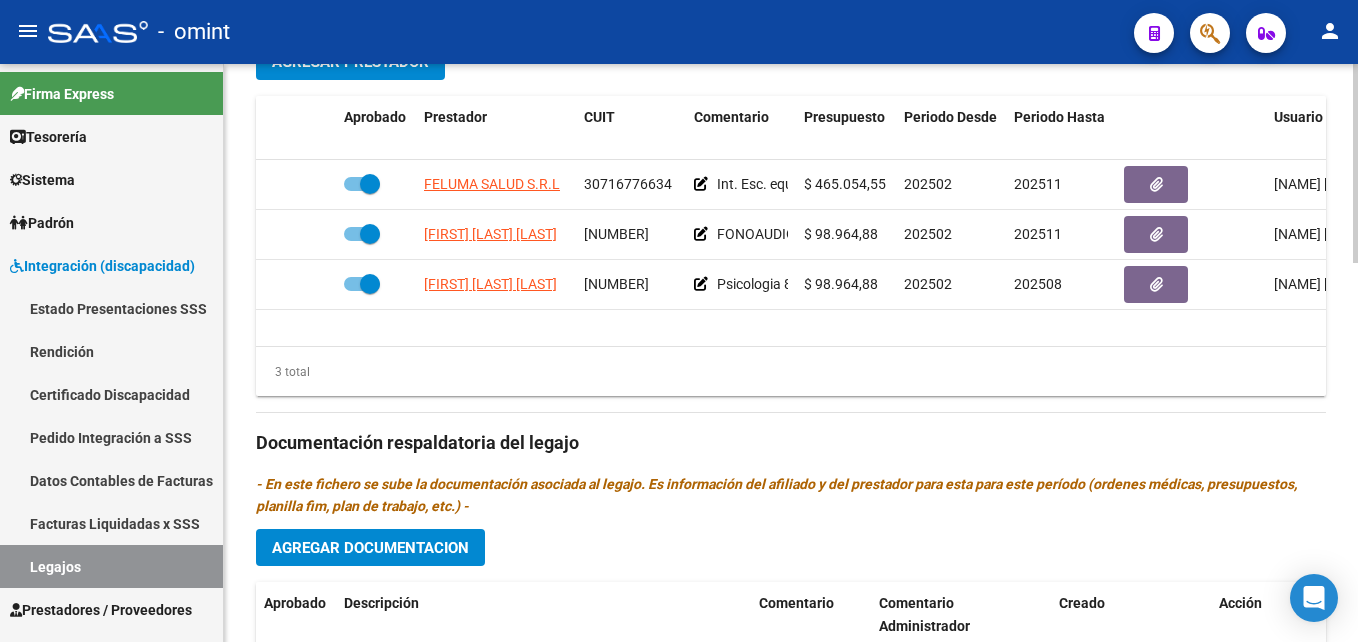 click on "Agregar Documentacion" 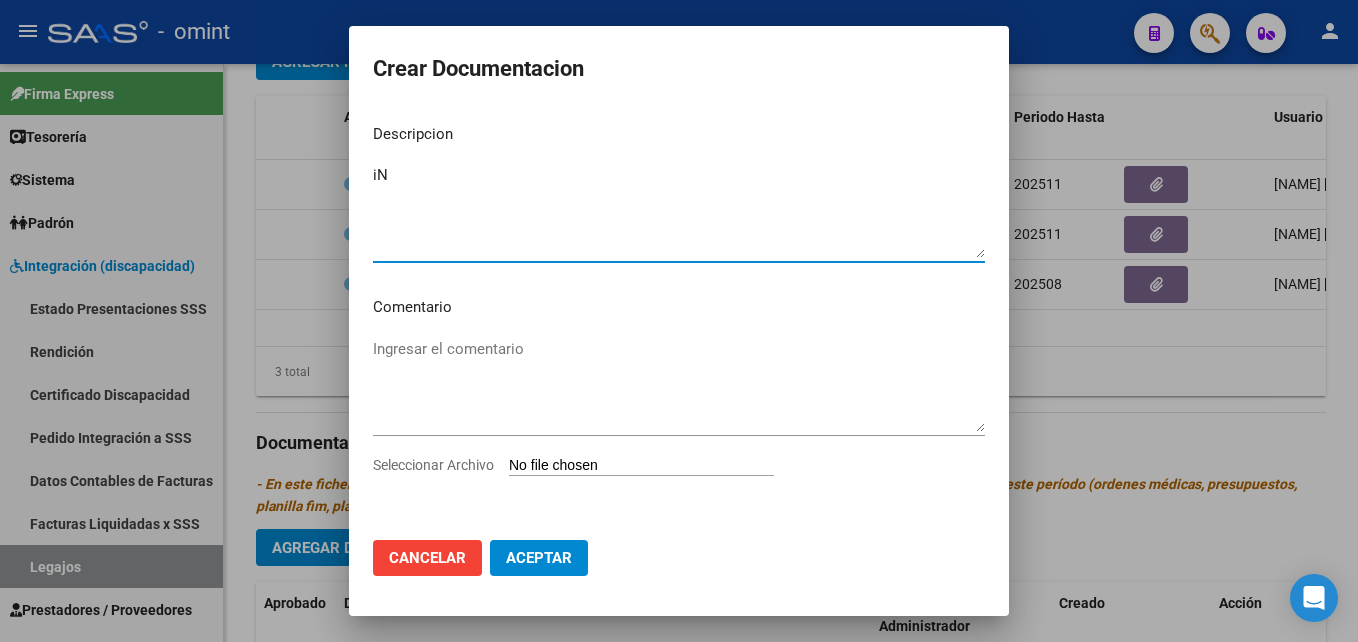 type on "i" 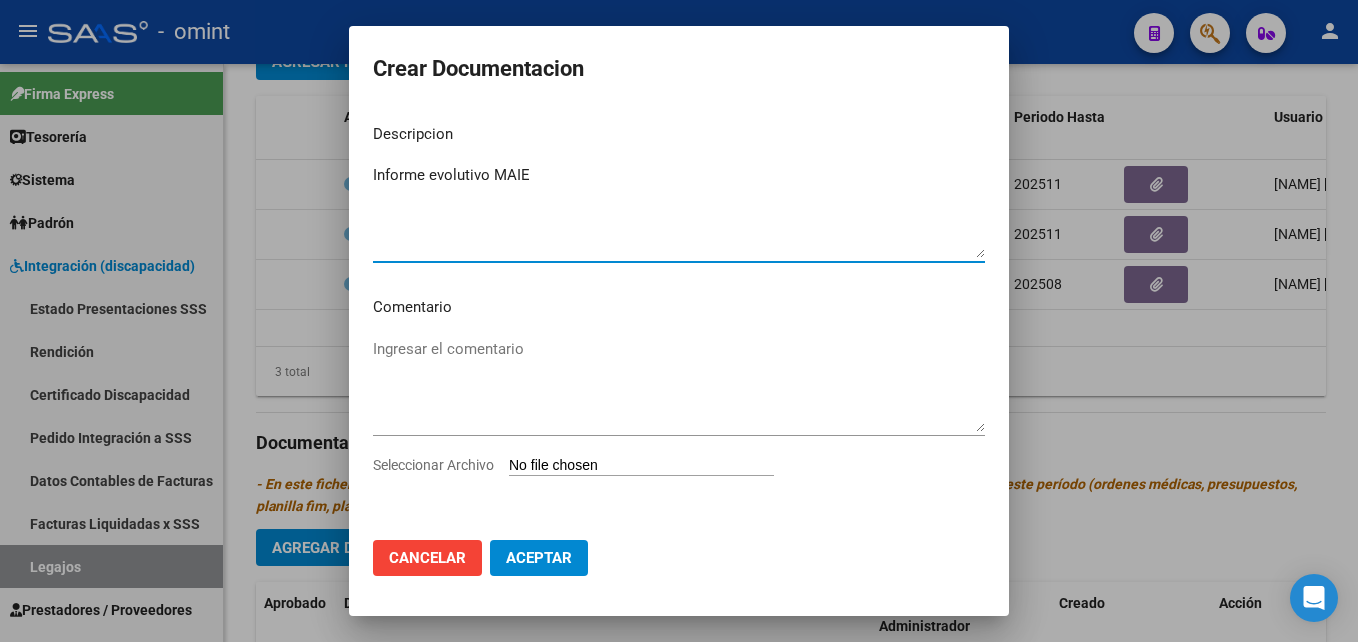 type on "Informe evolutivo MAIE" 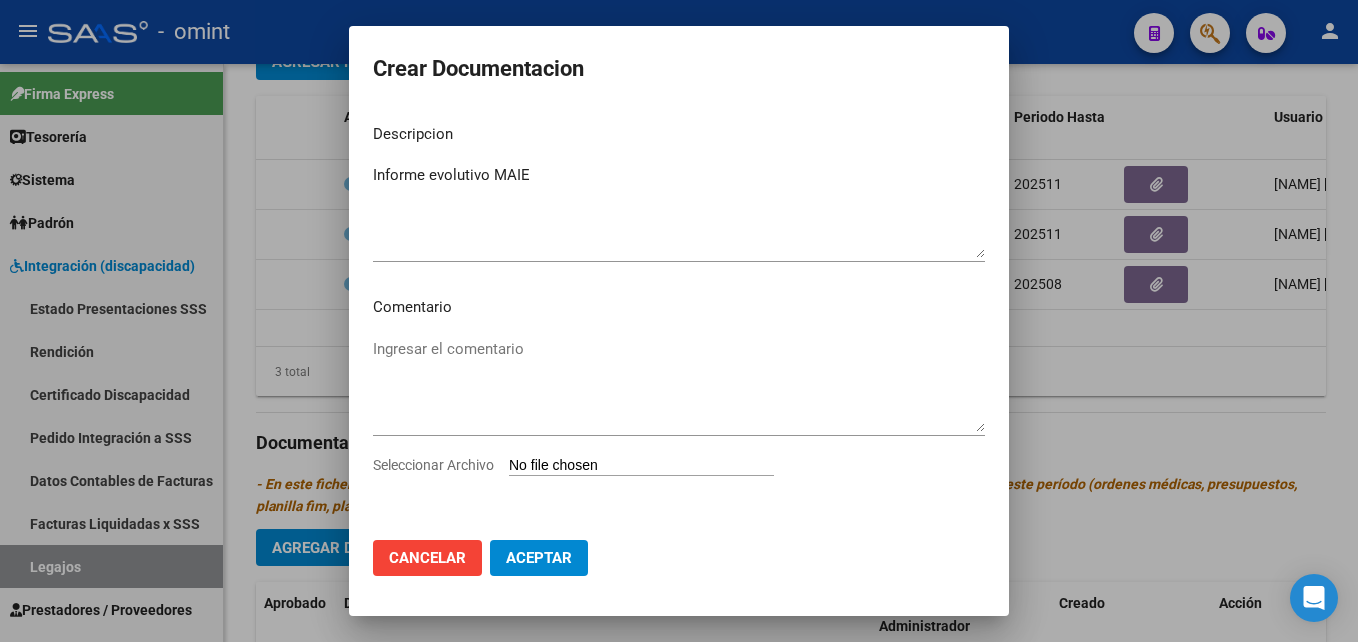 type on "C:\fakepath\Informe evolutivo MAIE.pdf" 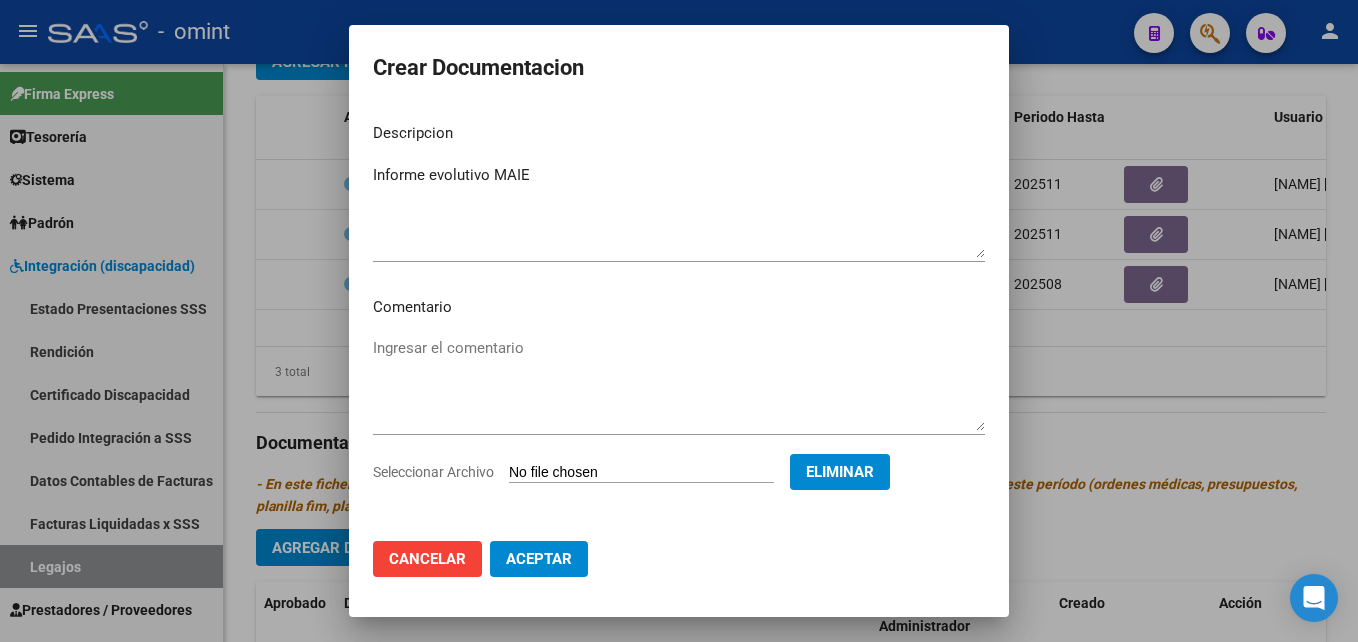 click on "Aceptar" 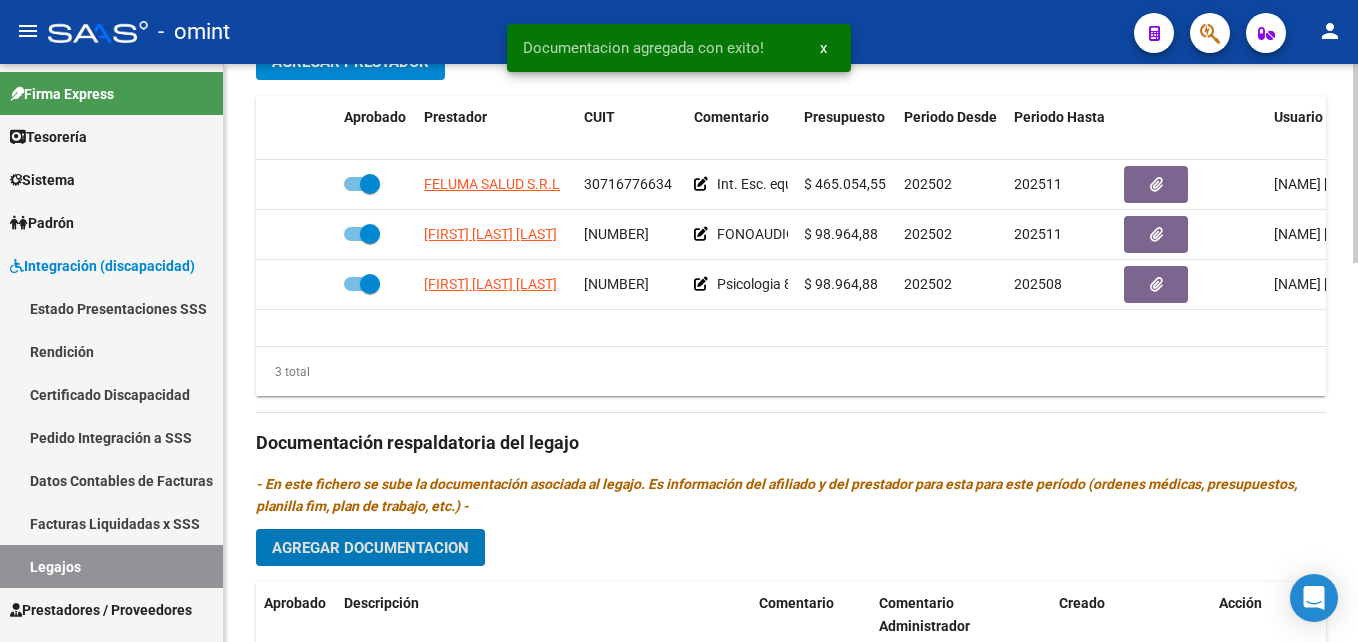 scroll, scrollTop: 1104, scrollLeft: 0, axis: vertical 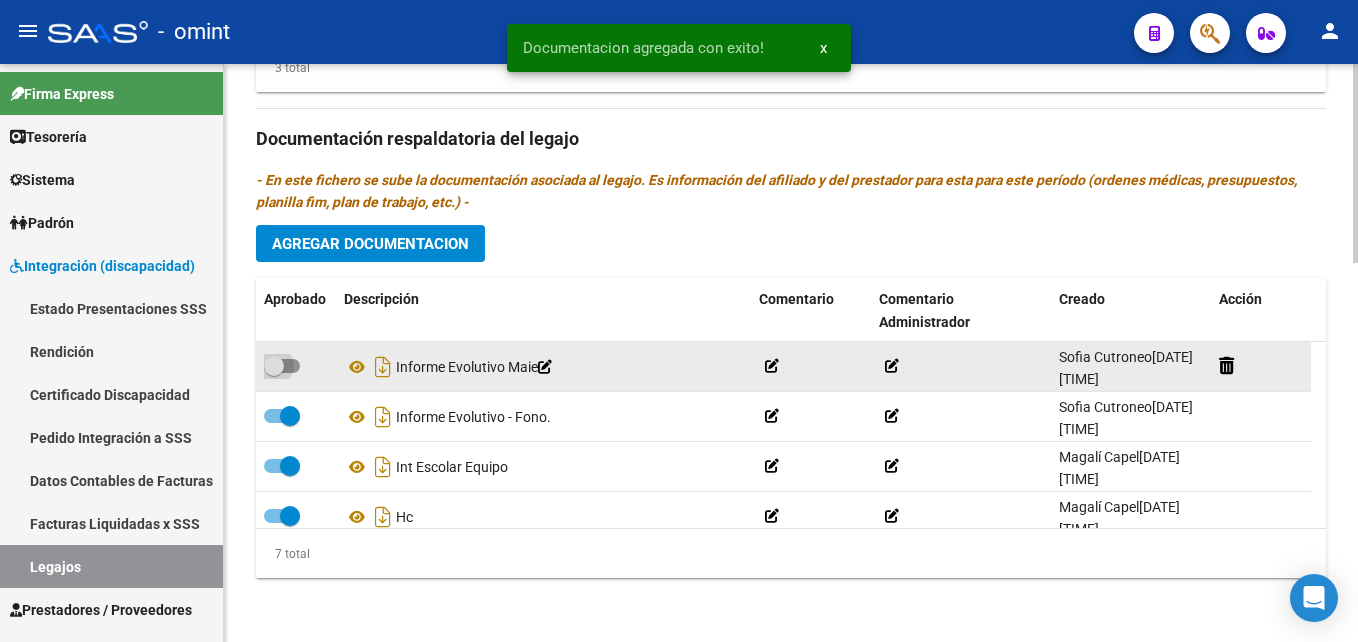 click at bounding box center (282, 366) 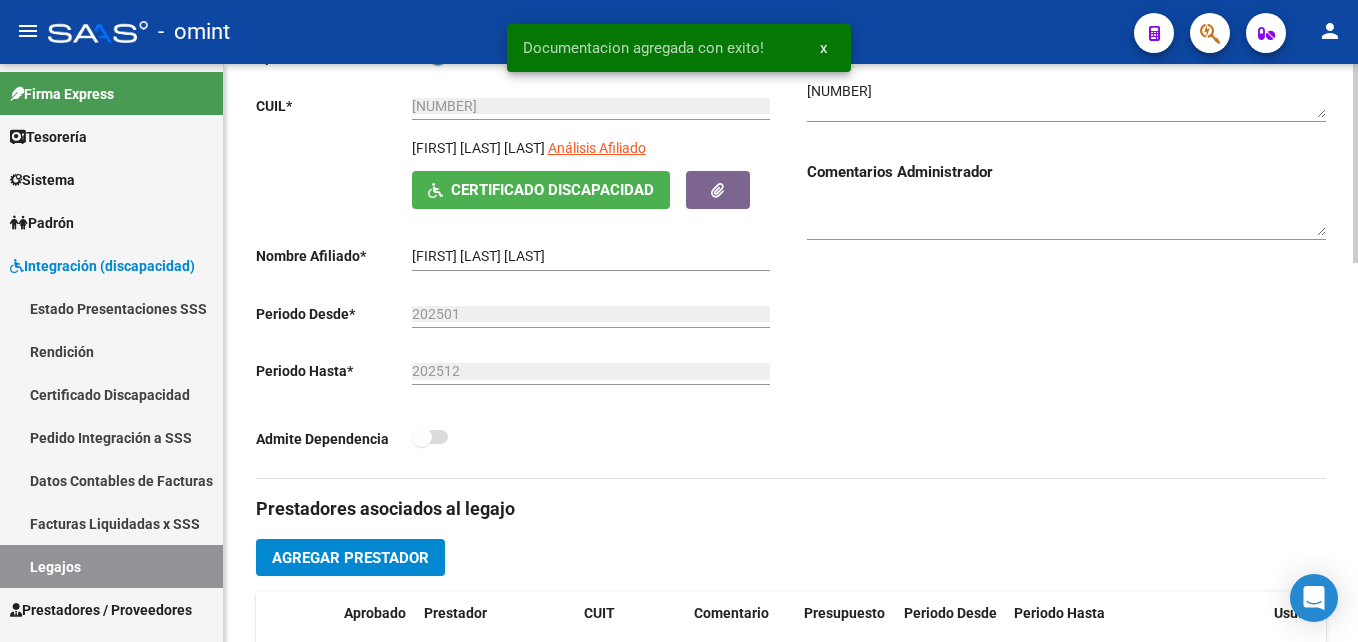 scroll, scrollTop: 4, scrollLeft: 0, axis: vertical 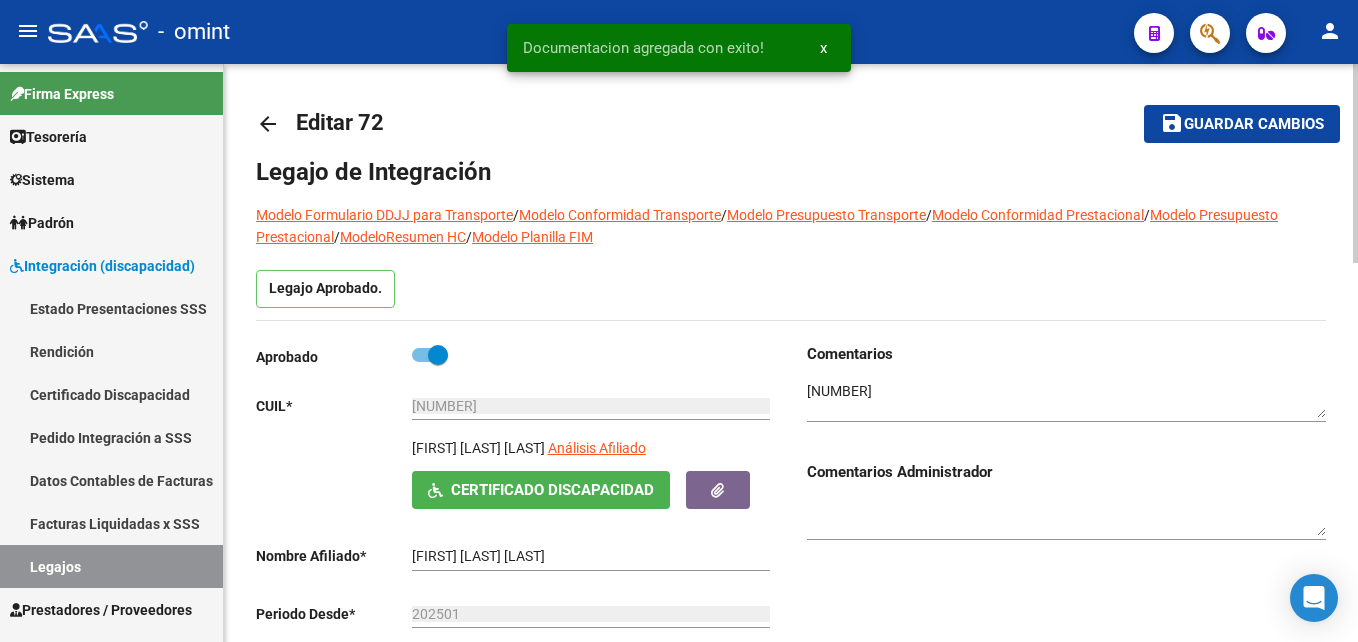 click on "Guardar cambios" 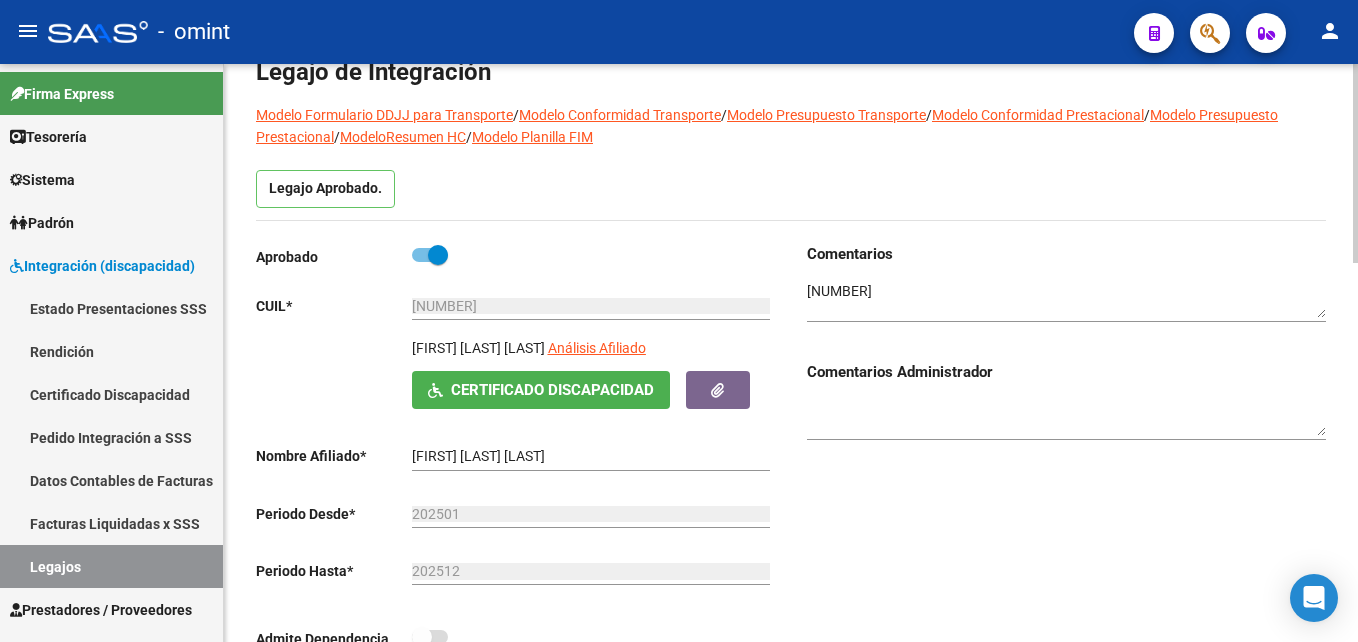 scroll, scrollTop: 4, scrollLeft: 0, axis: vertical 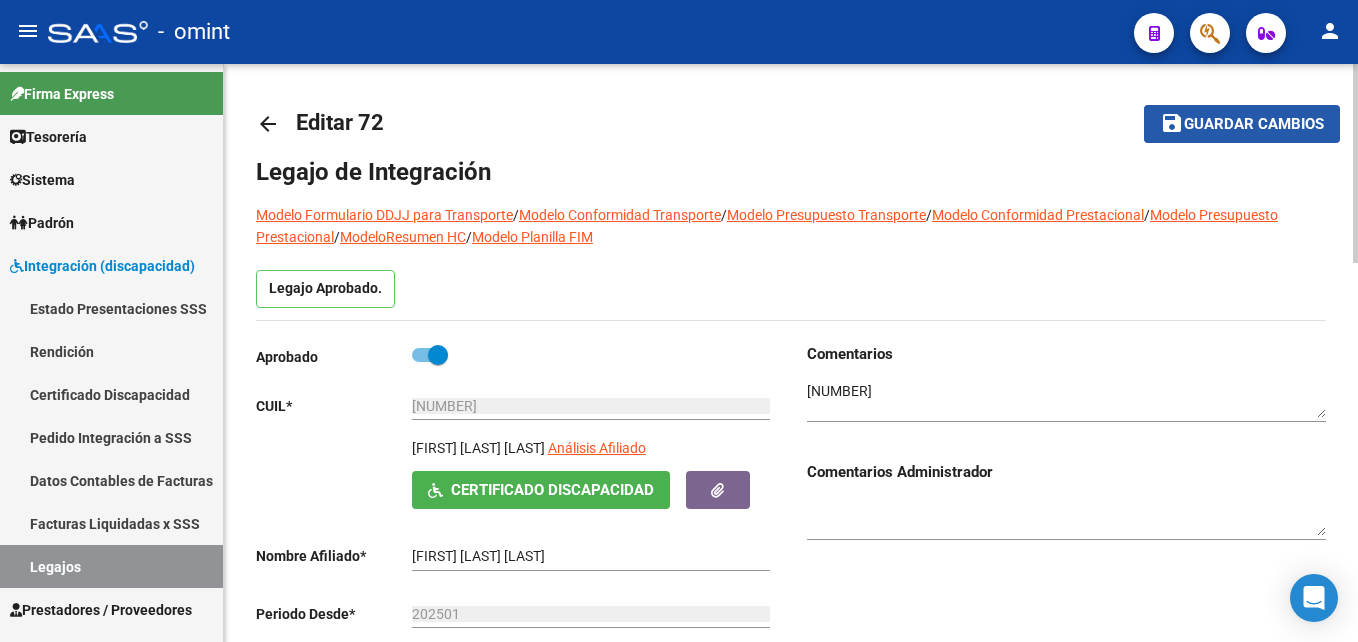 click on "Guardar cambios" 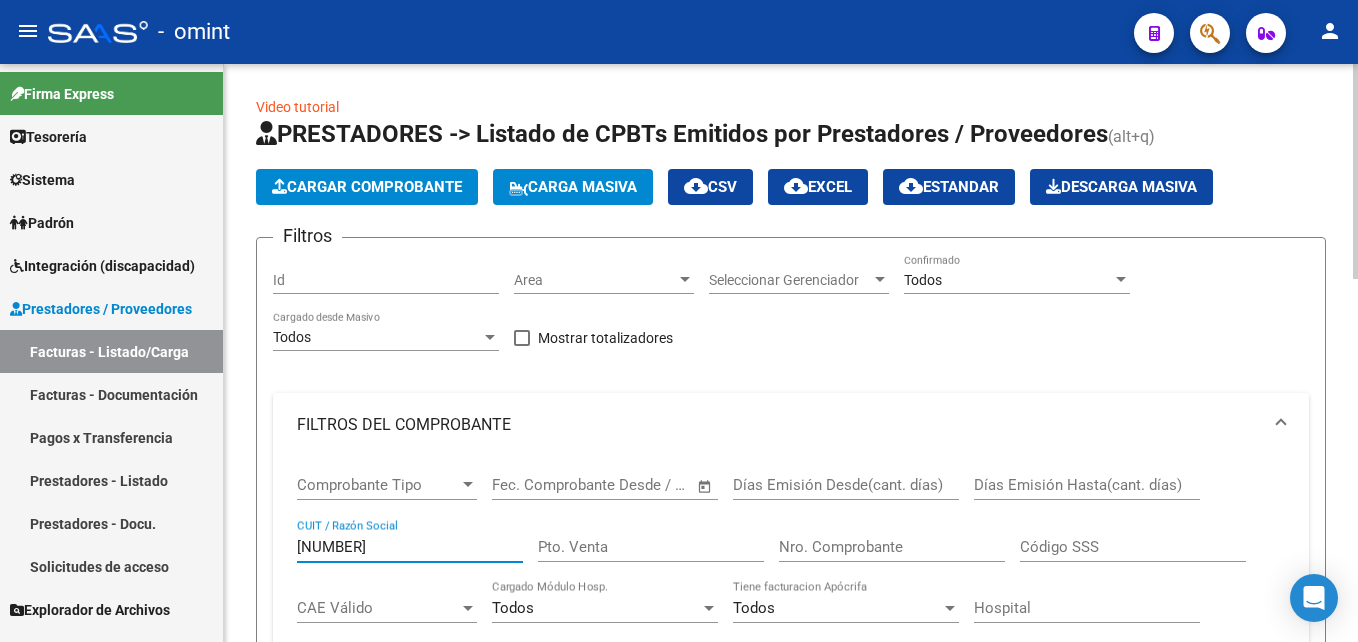 scroll, scrollTop: 0, scrollLeft: 0, axis: both 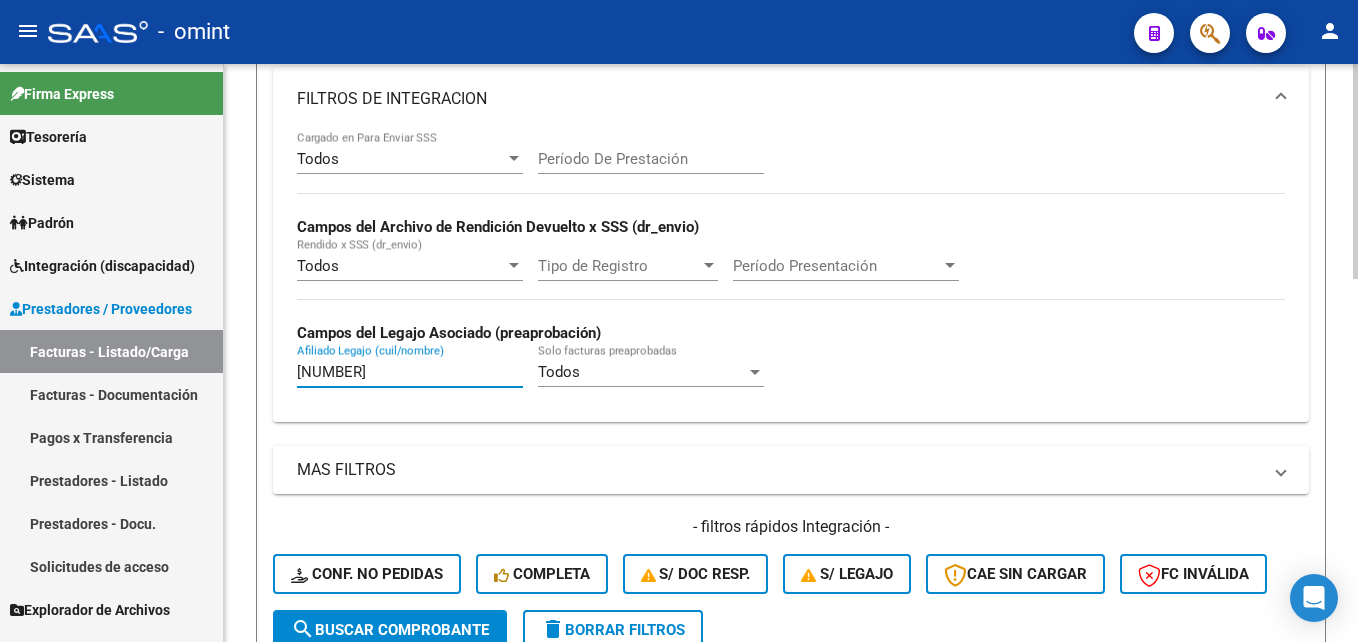 click on "20548806217" at bounding box center (410, 372) 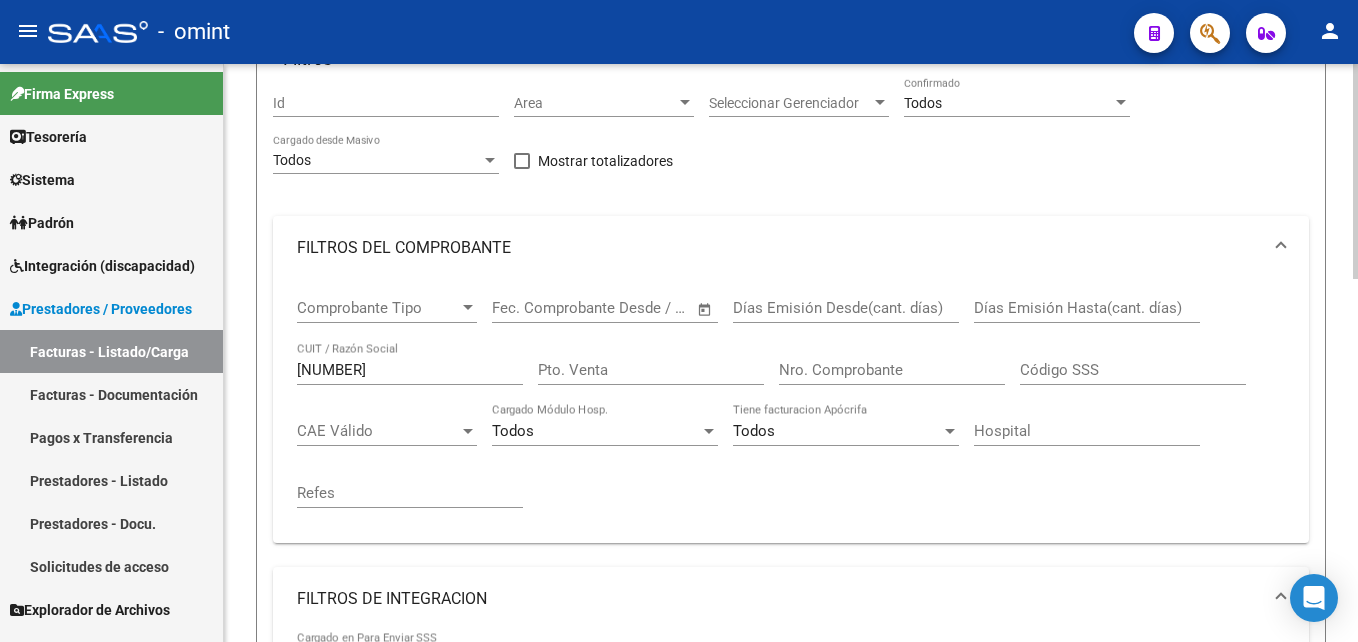 scroll, scrollTop: 0, scrollLeft: 0, axis: both 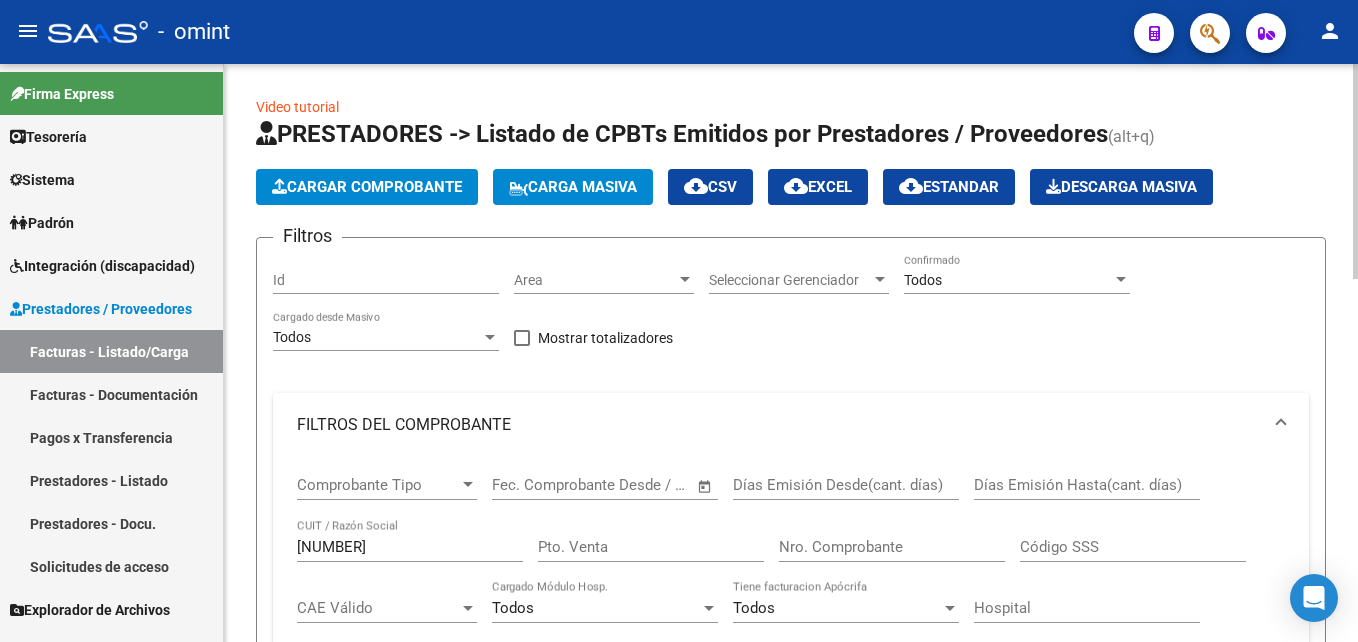 type on "27576515257" 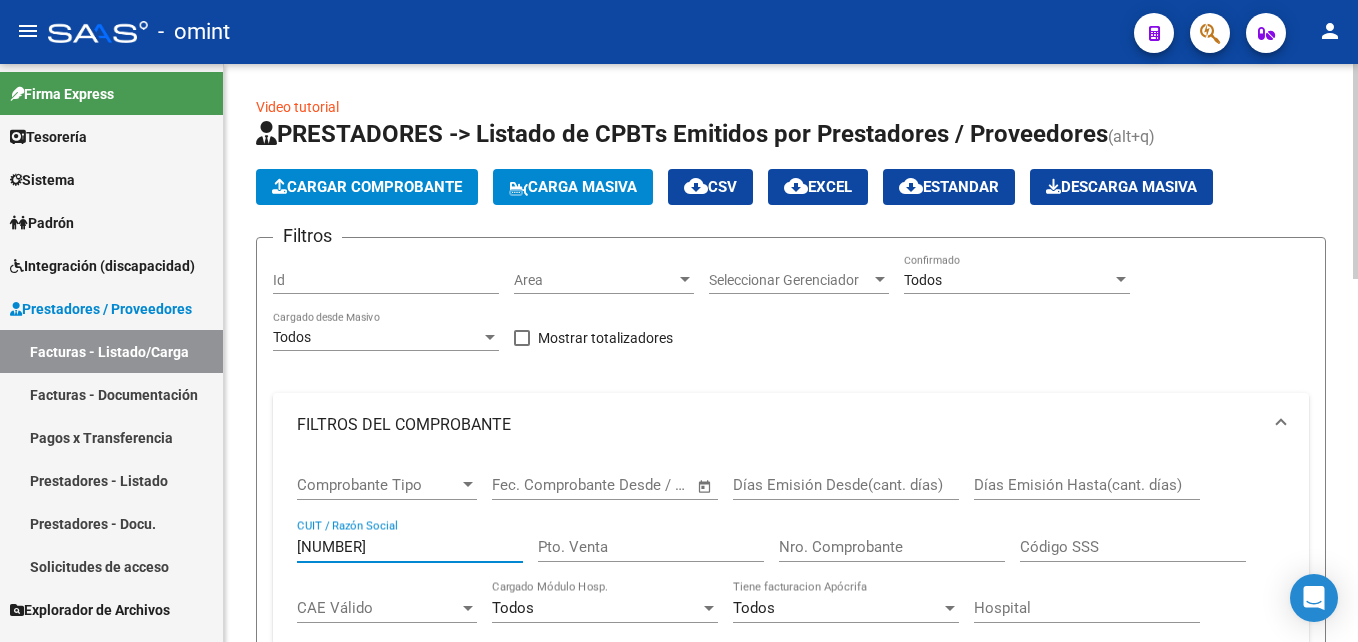 click on "27414505266" at bounding box center [410, 547] 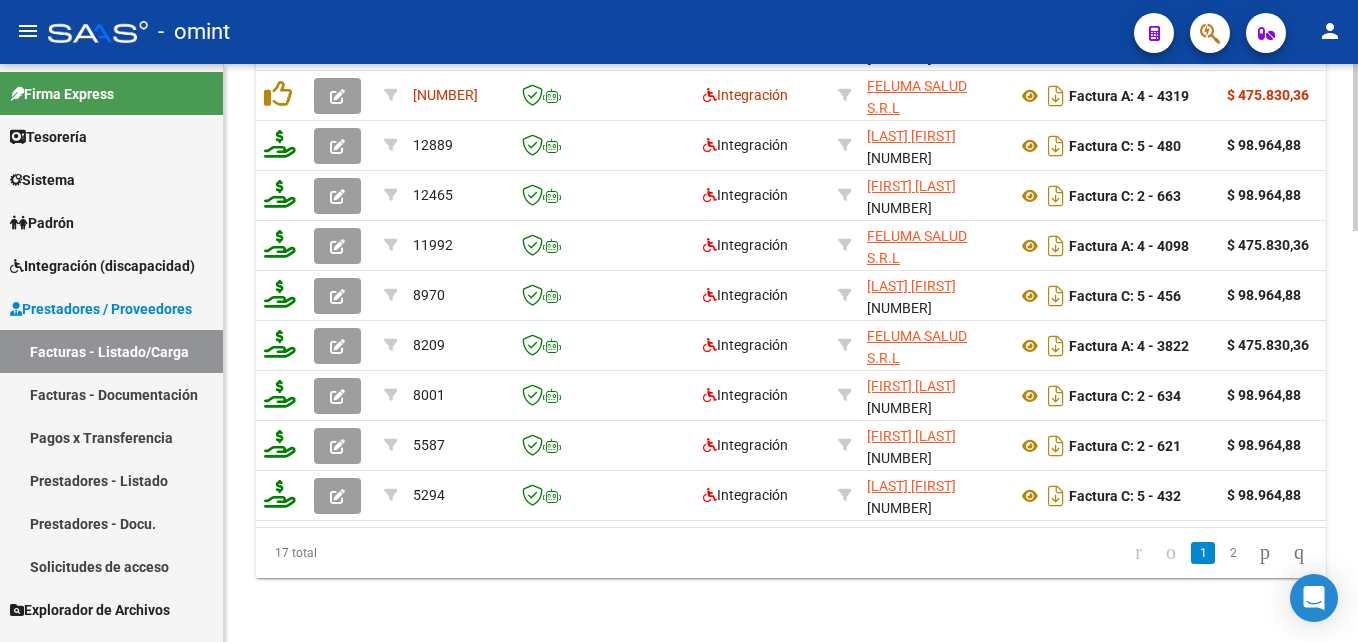 scroll, scrollTop: 1327, scrollLeft: 0, axis: vertical 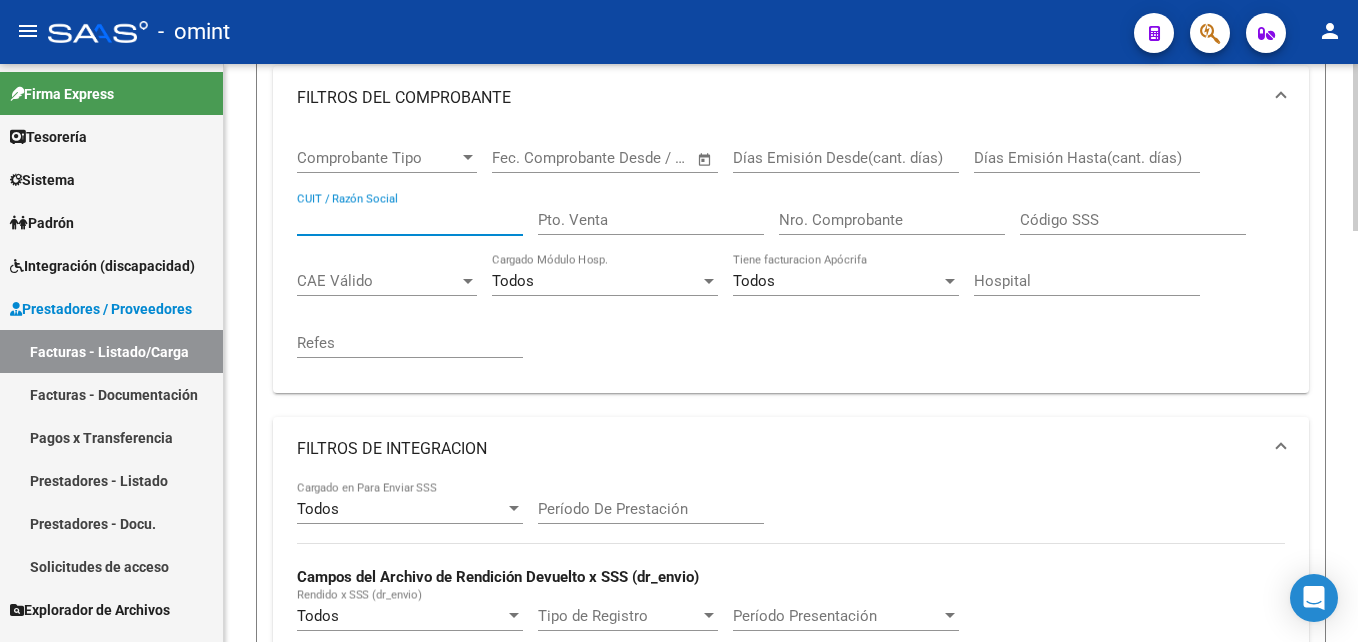 paste on "30716776634" 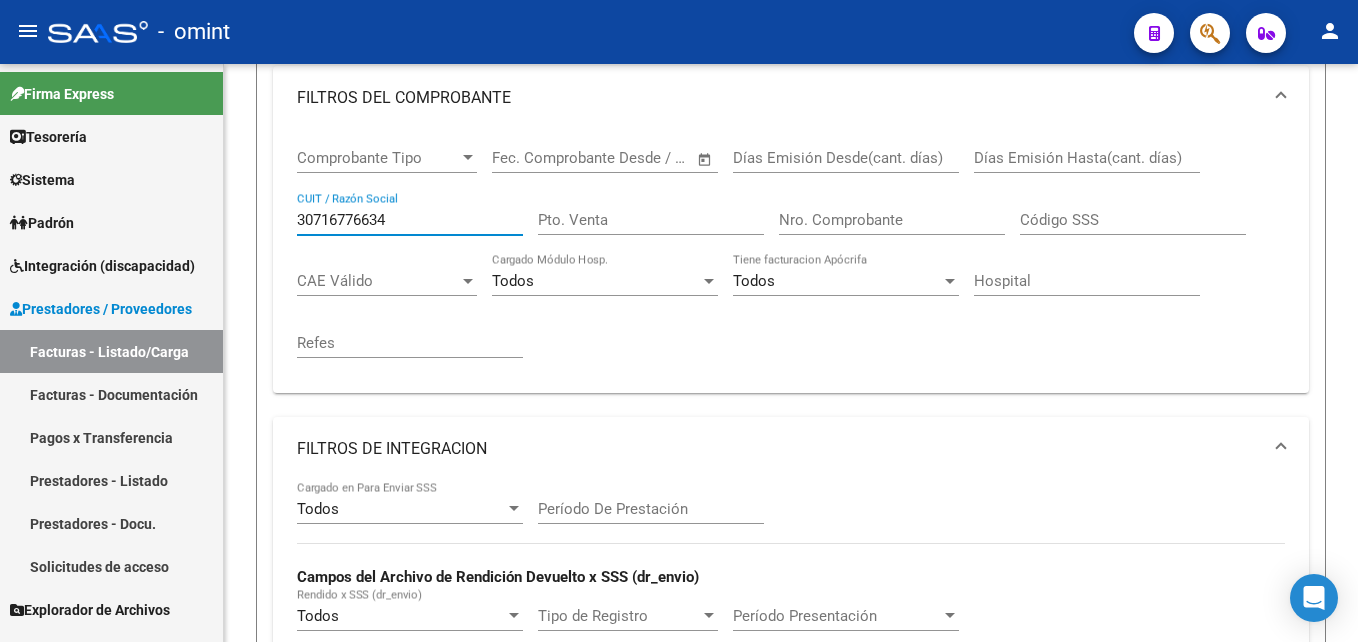 type on "30716776634" 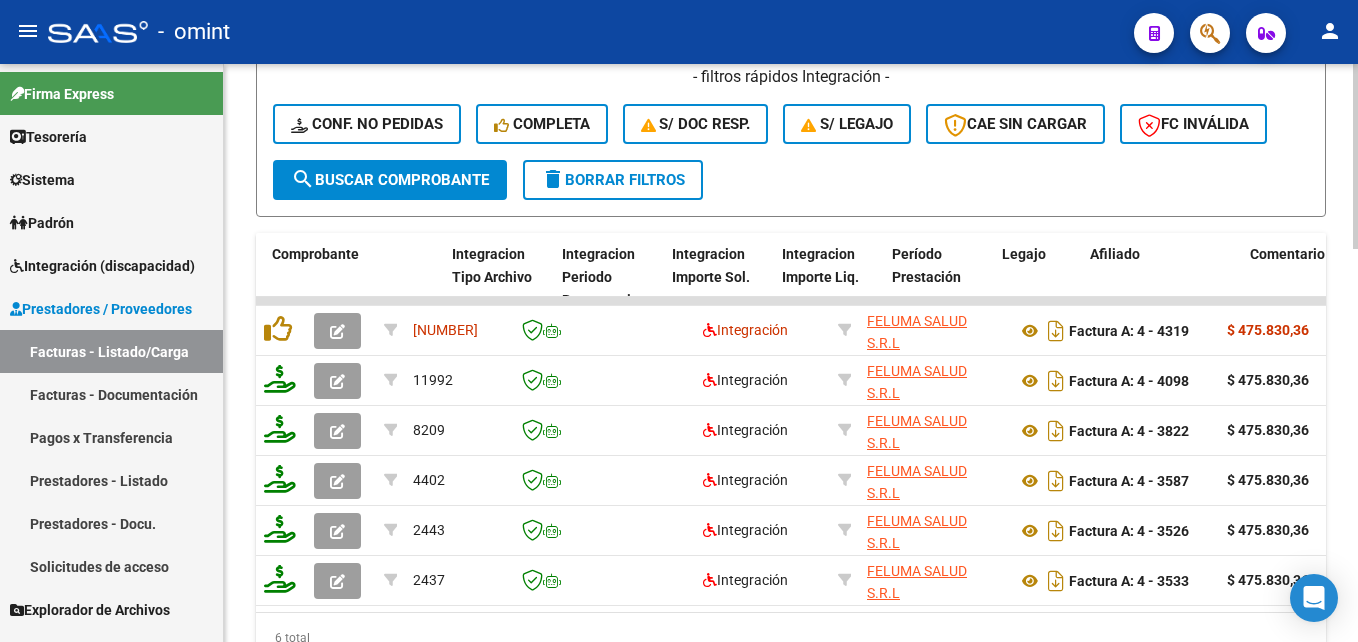 scroll, scrollTop: 1227, scrollLeft: 0, axis: vertical 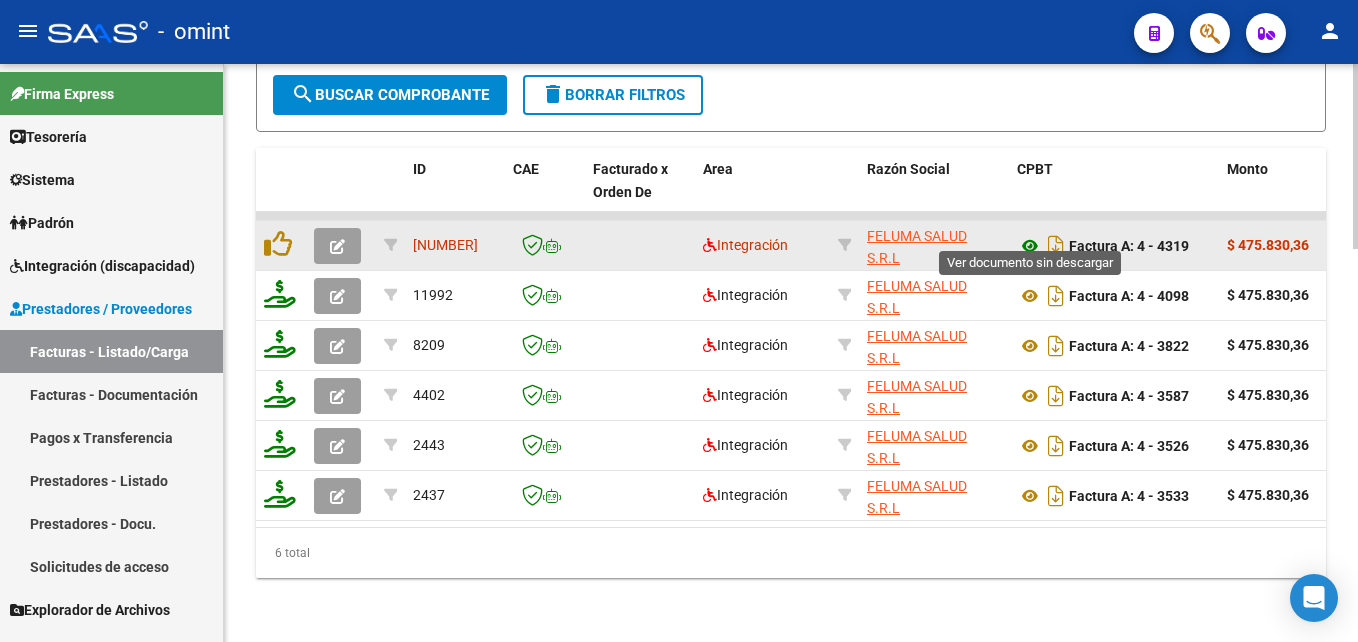 click 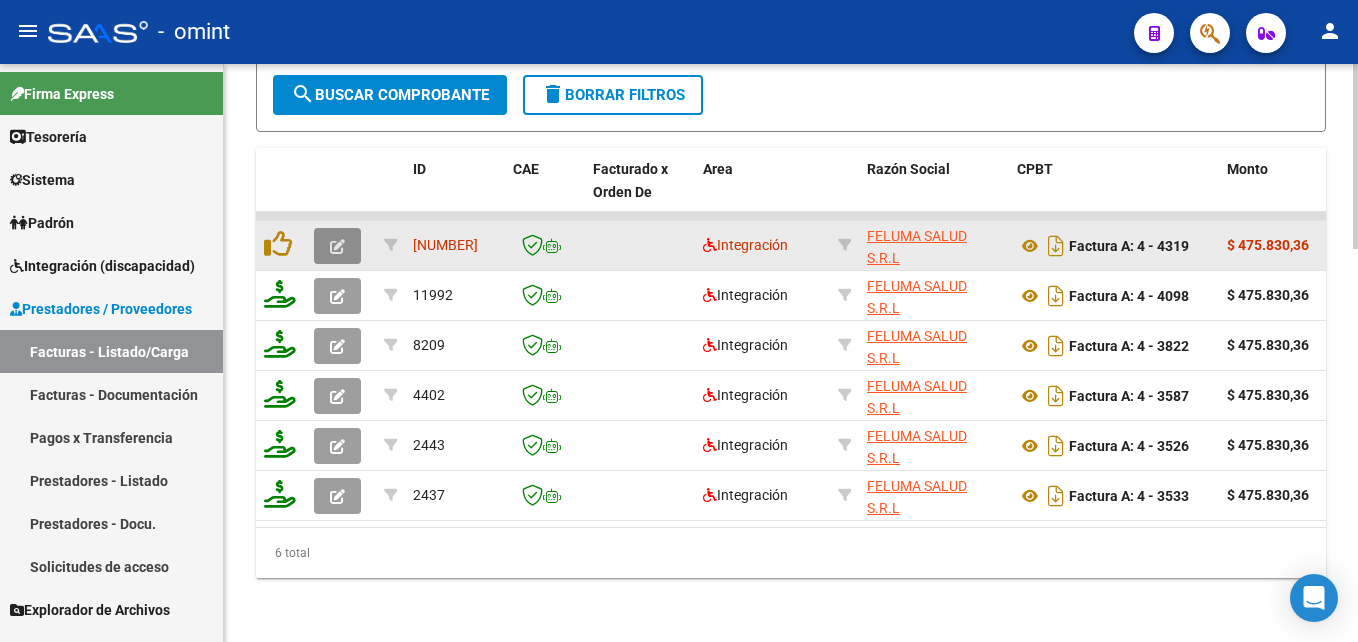 click 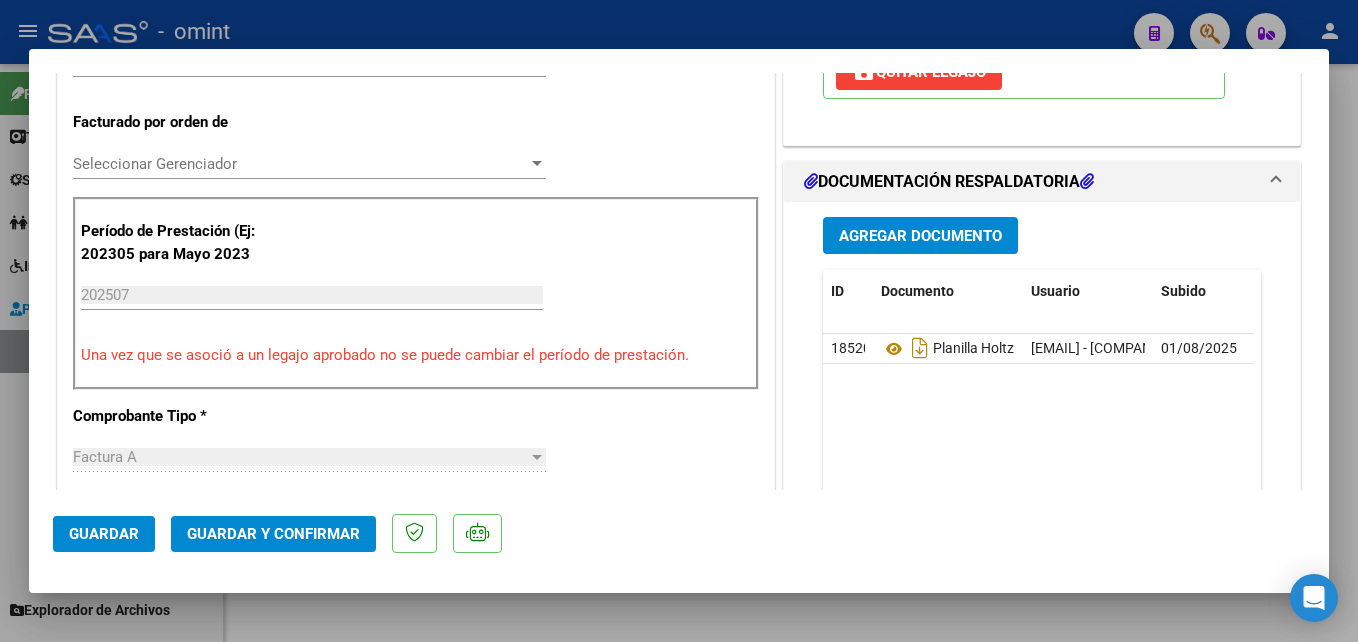 scroll, scrollTop: 600, scrollLeft: 0, axis: vertical 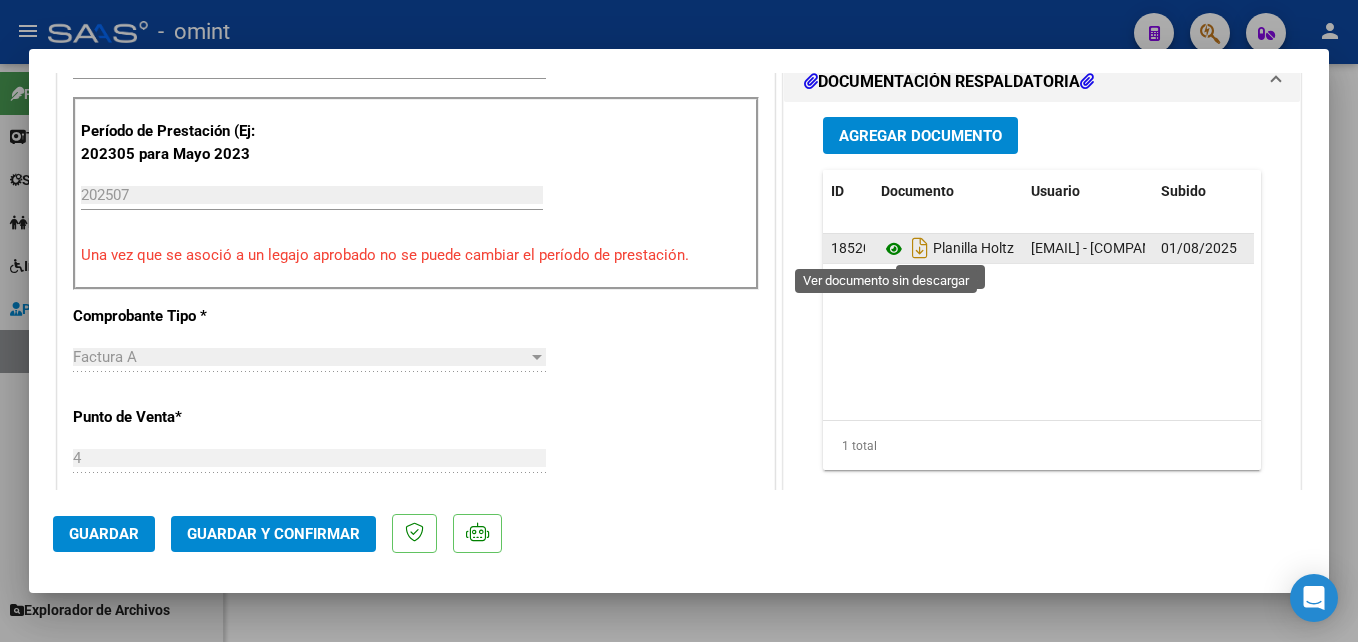 click 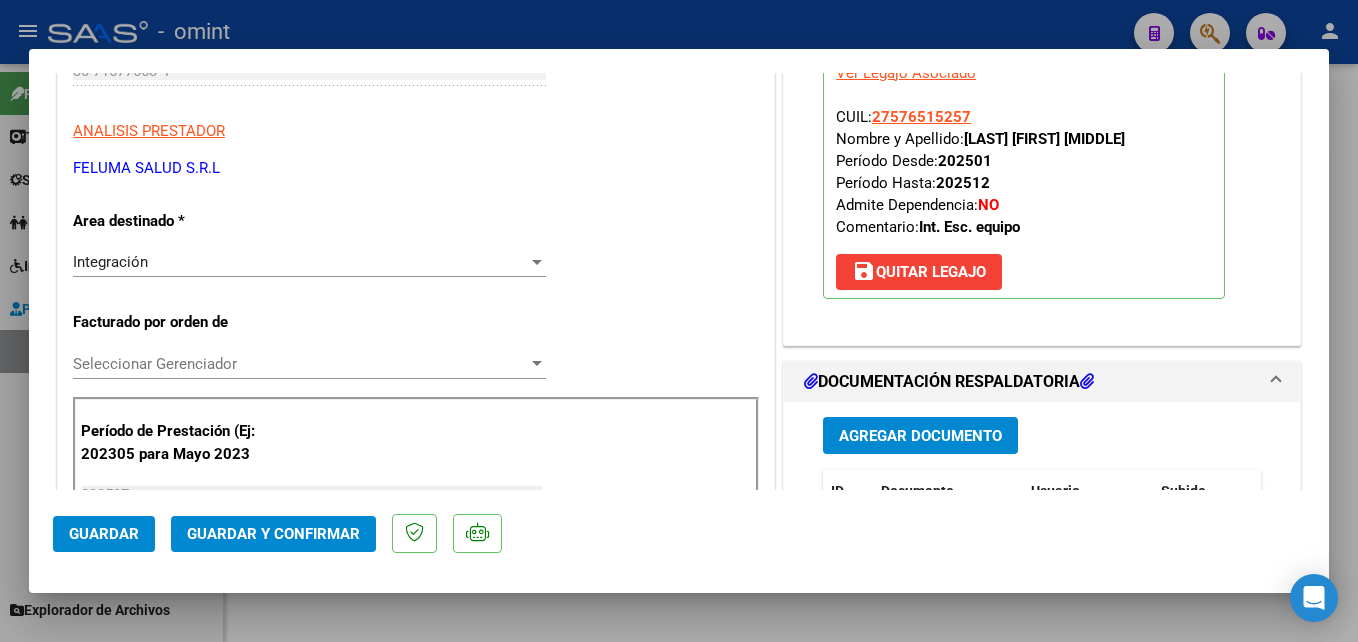 scroll, scrollTop: 400, scrollLeft: 0, axis: vertical 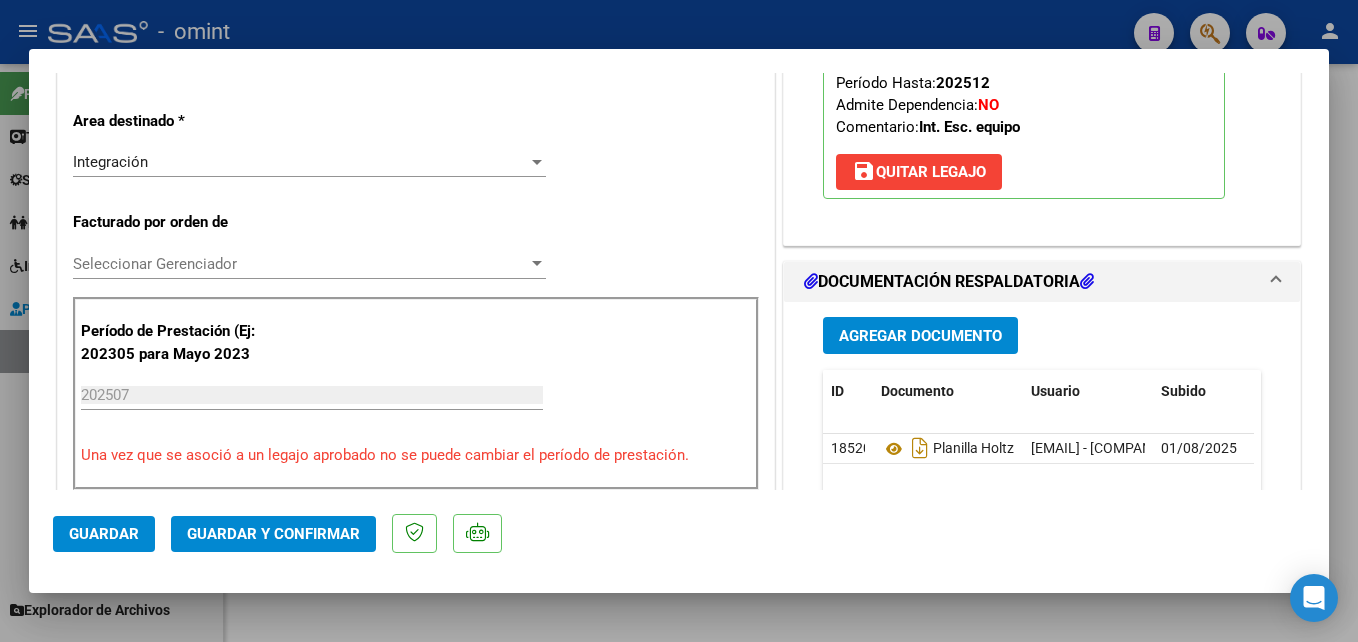 click on "Guardar y Confirmar" 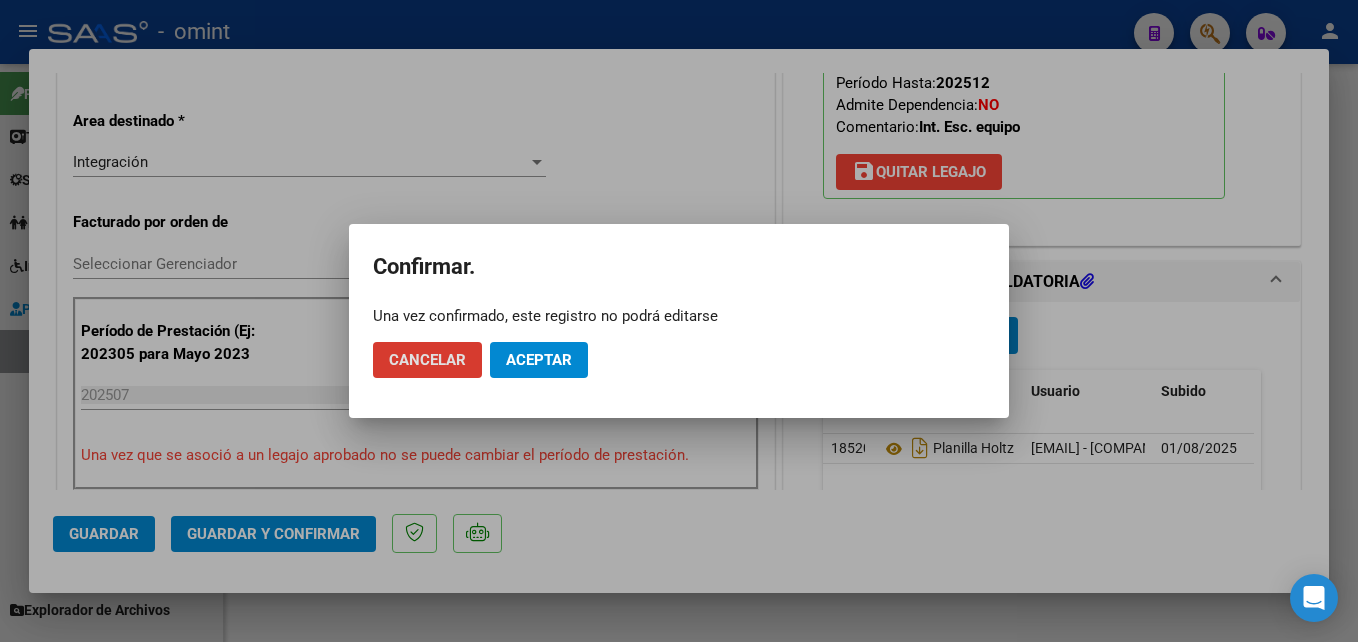 click on "Aceptar" 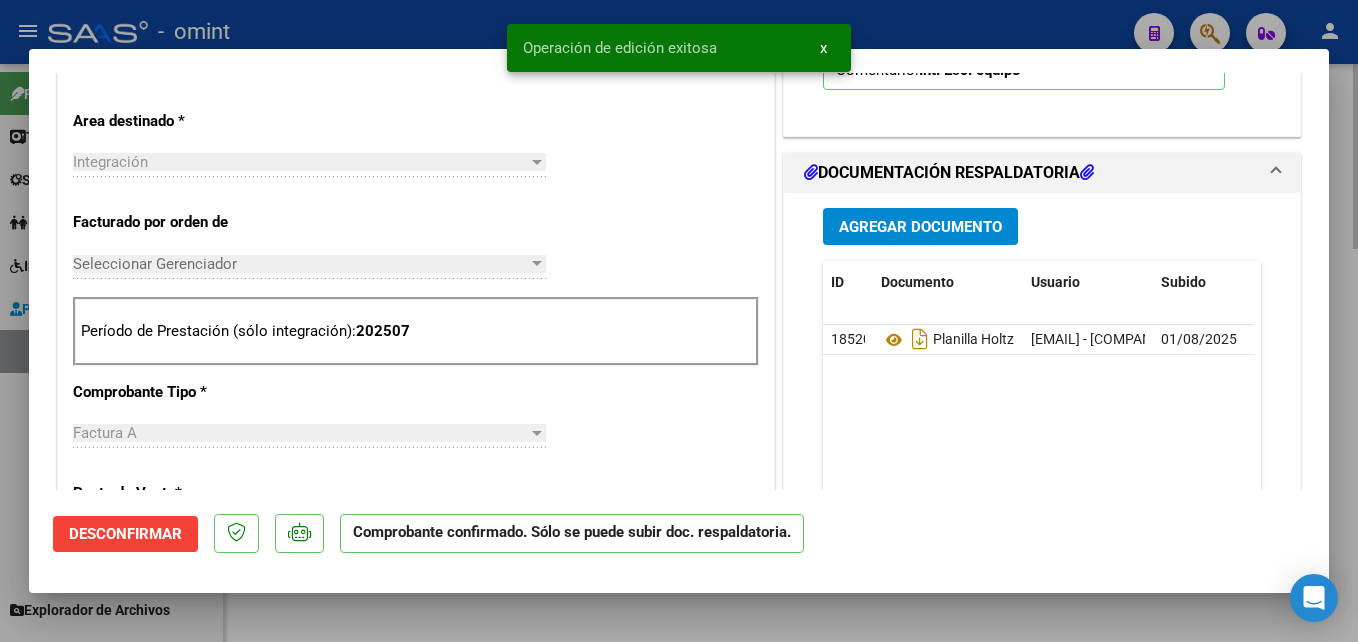 click at bounding box center (679, 321) 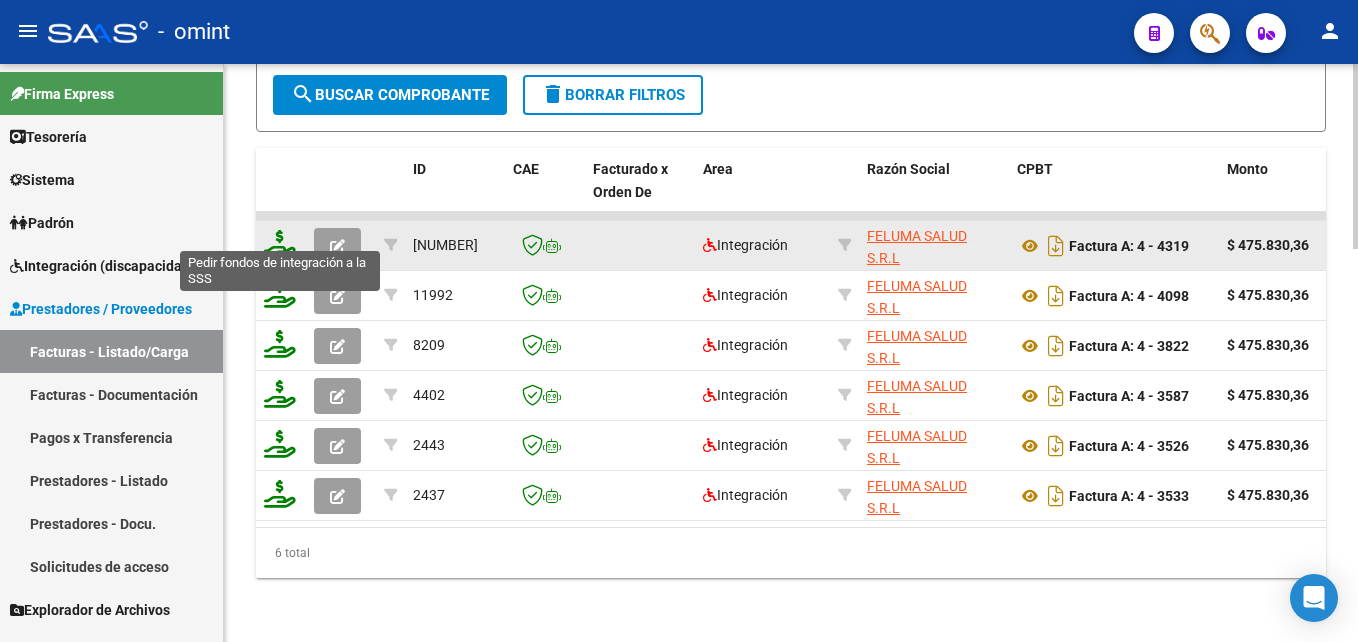 click 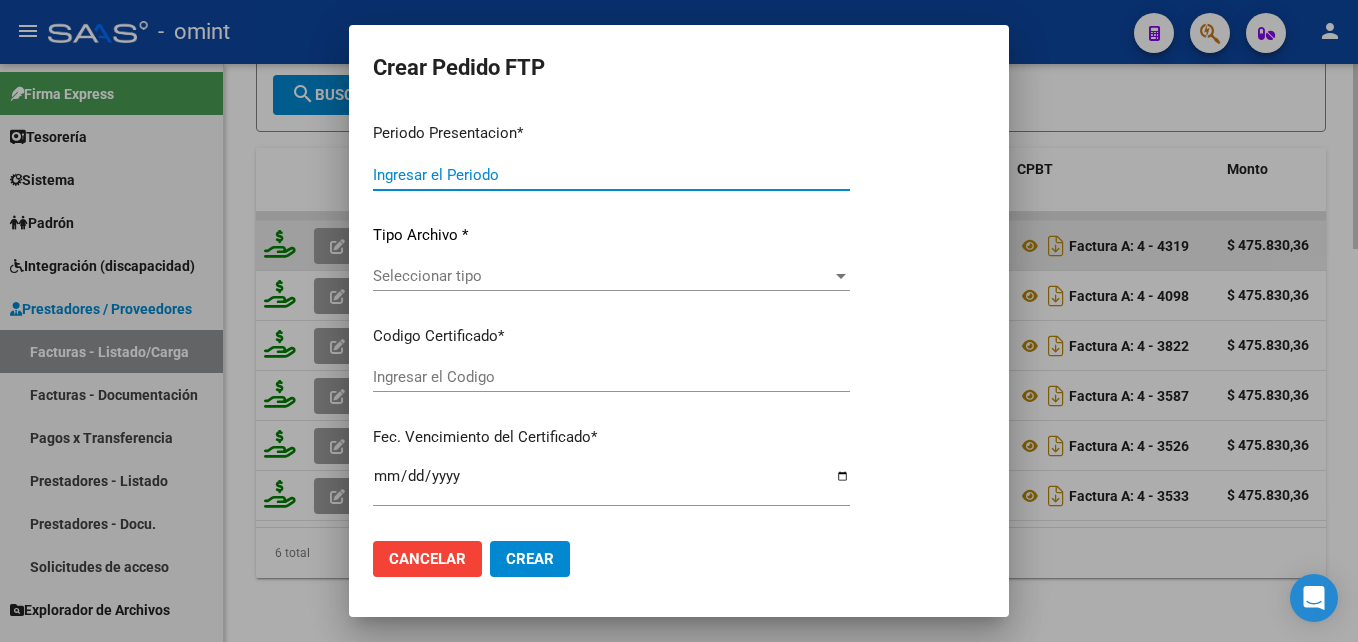 type on "202507" 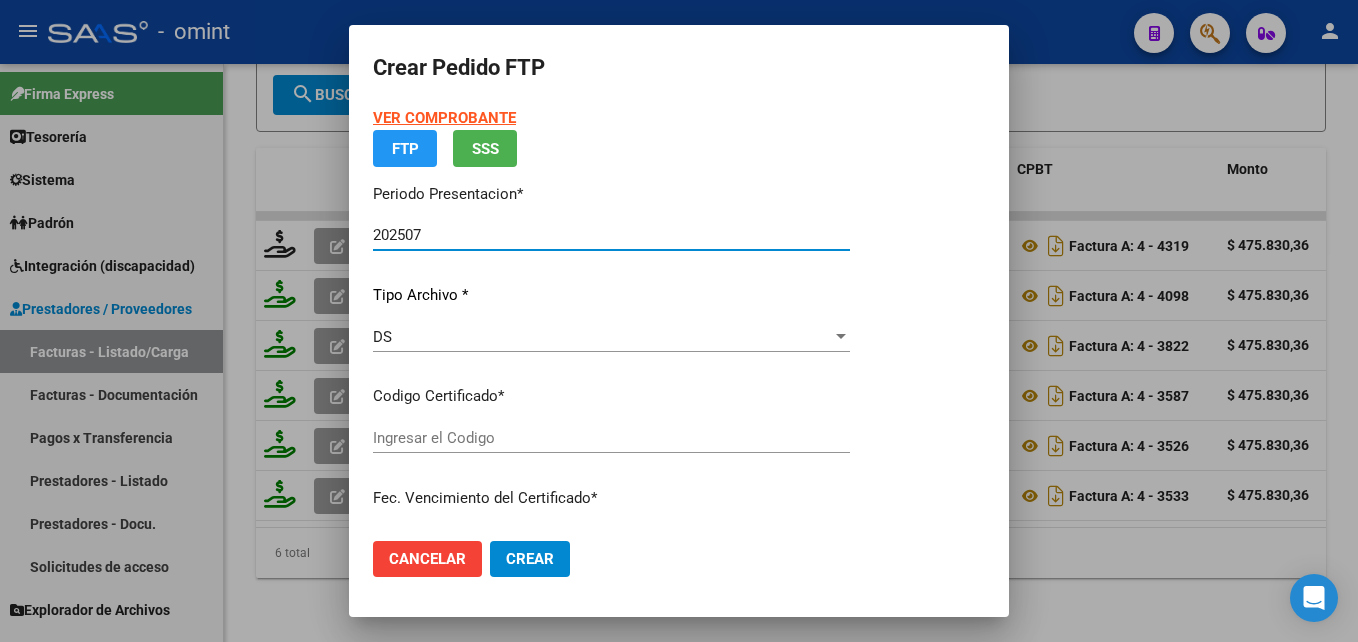 type on "6266978487" 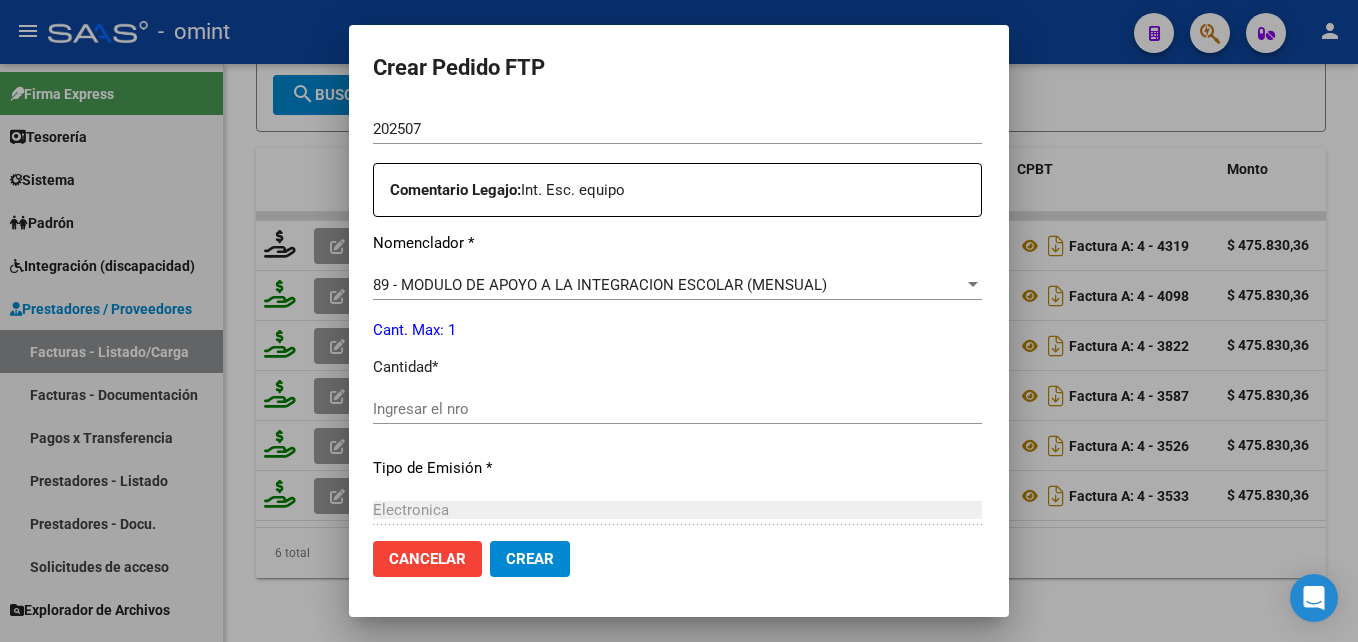 scroll, scrollTop: 900, scrollLeft: 0, axis: vertical 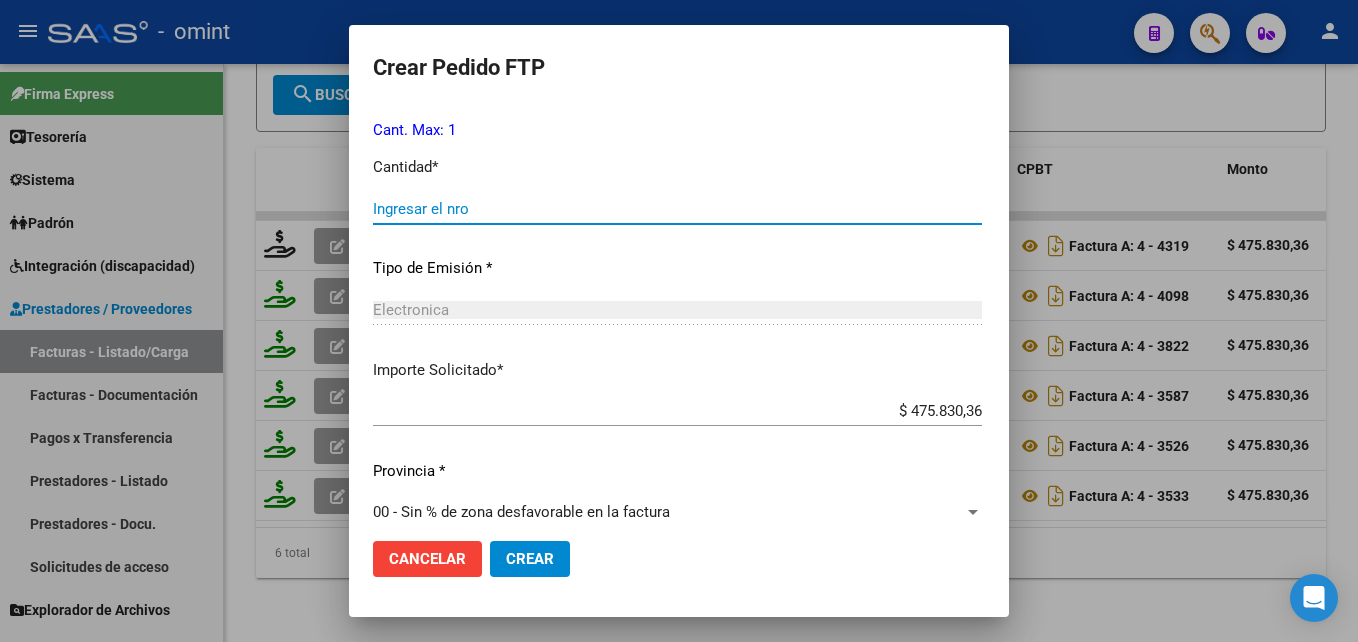 click on "Ingresar el nro" at bounding box center [677, 209] 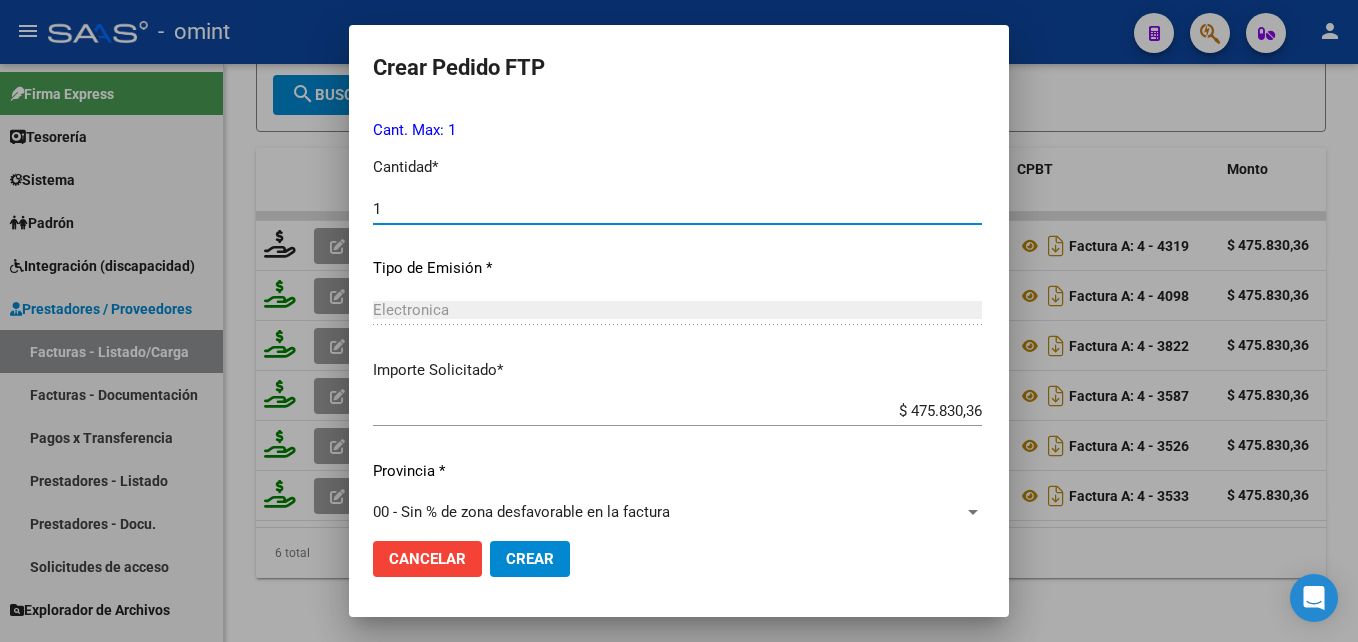 scroll, scrollTop: 921, scrollLeft: 0, axis: vertical 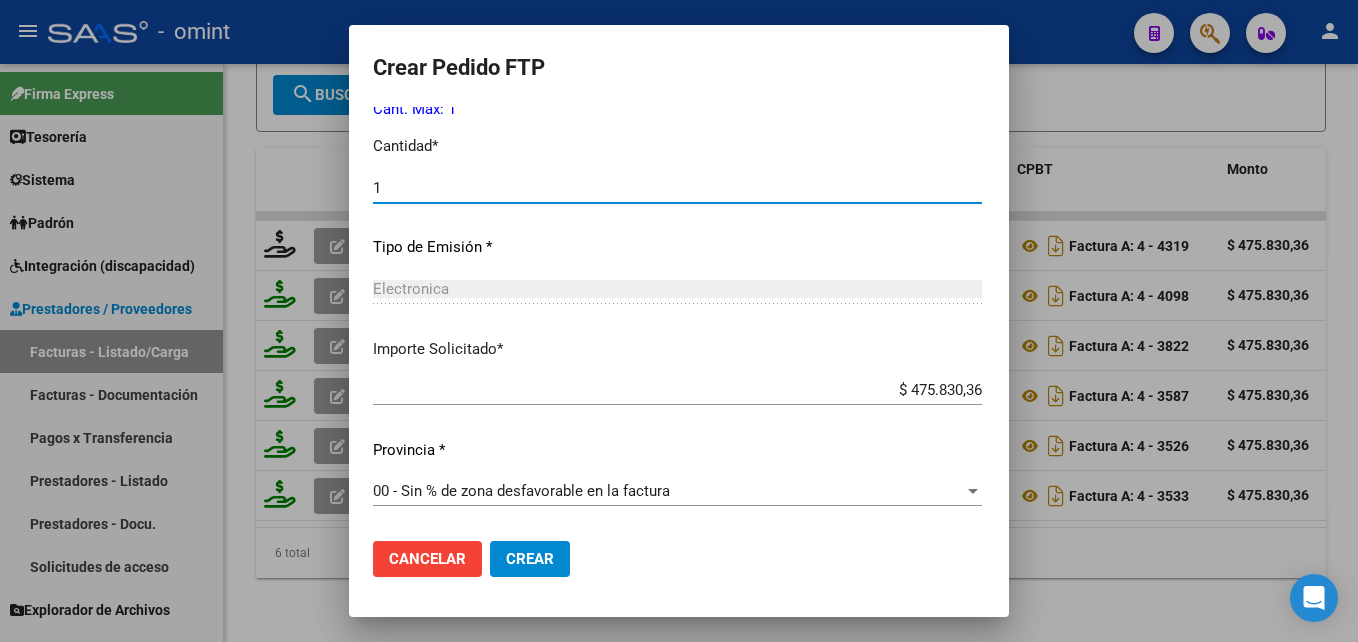 type on "1" 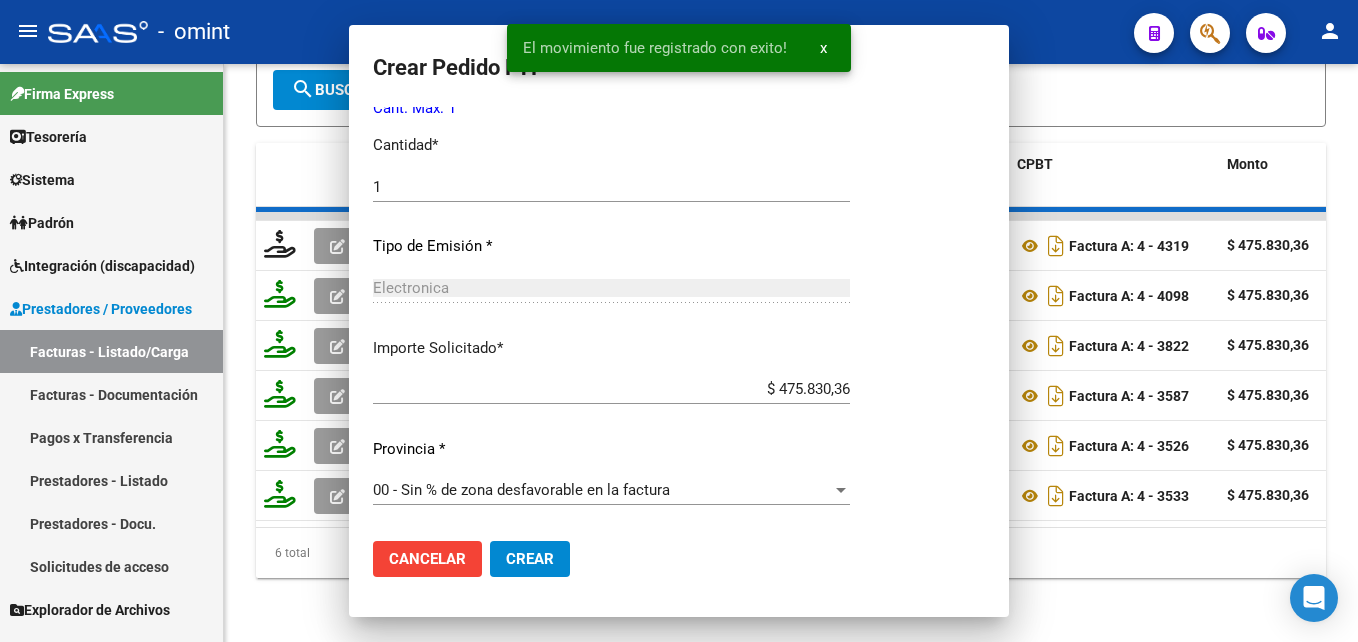 scroll, scrollTop: 0, scrollLeft: 0, axis: both 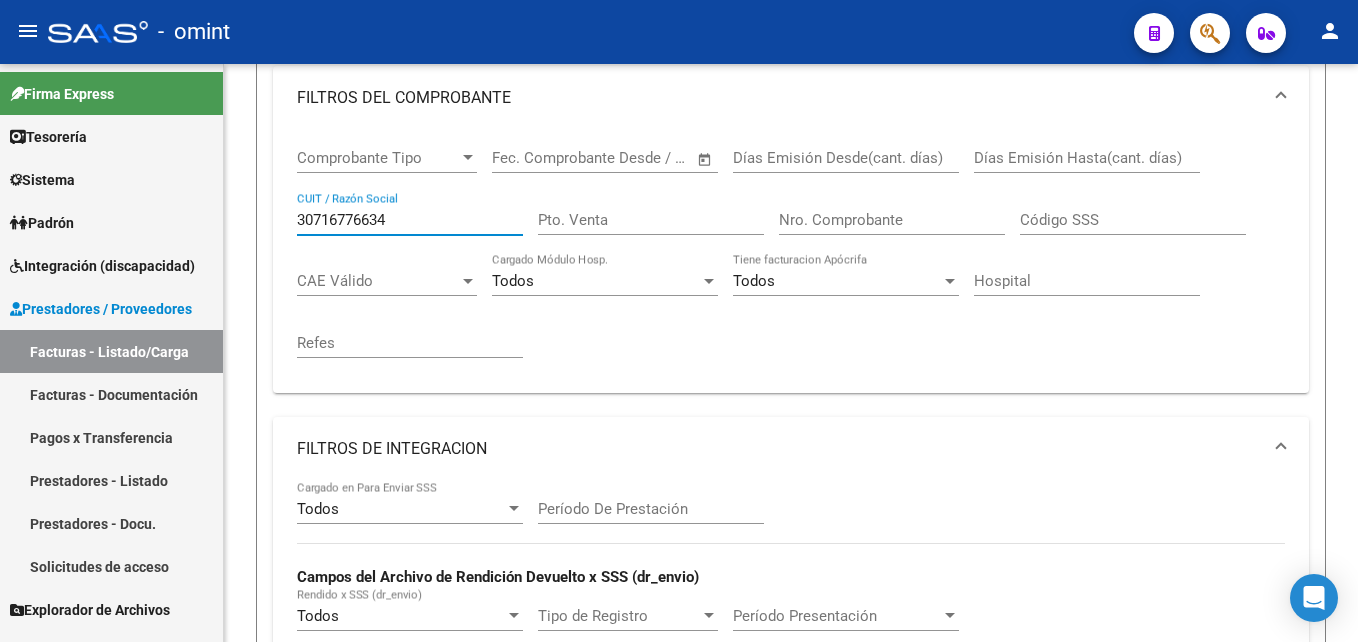 drag, startPoint x: 398, startPoint y: 223, endPoint x: 223, endPoint y: 214, distance: 175.23128 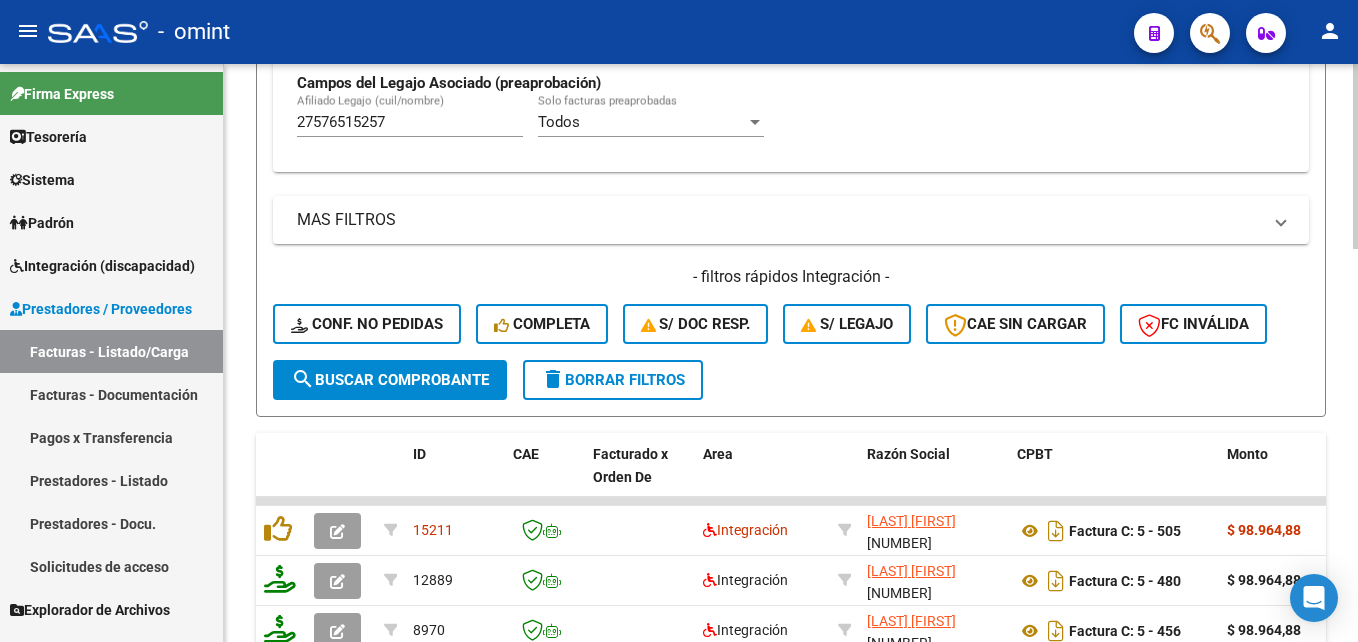scroll, scrollTop: 1227, scrollLeft: 0, axis: vertical 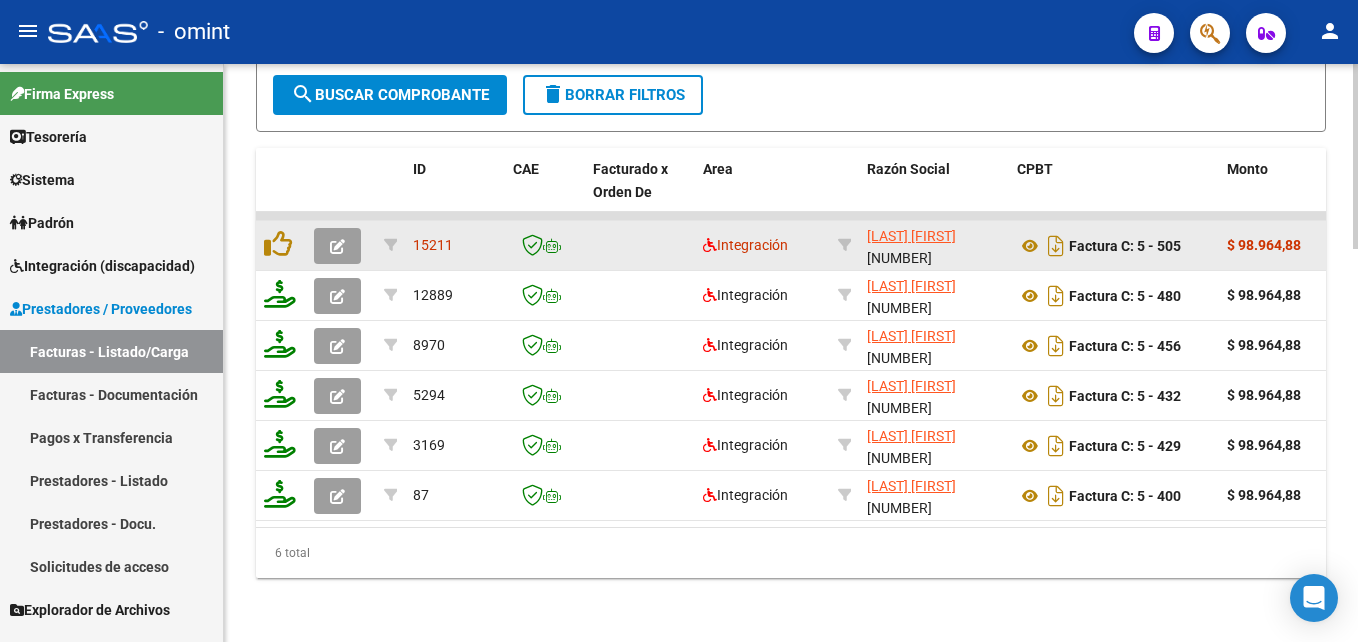 type on "27204104811" 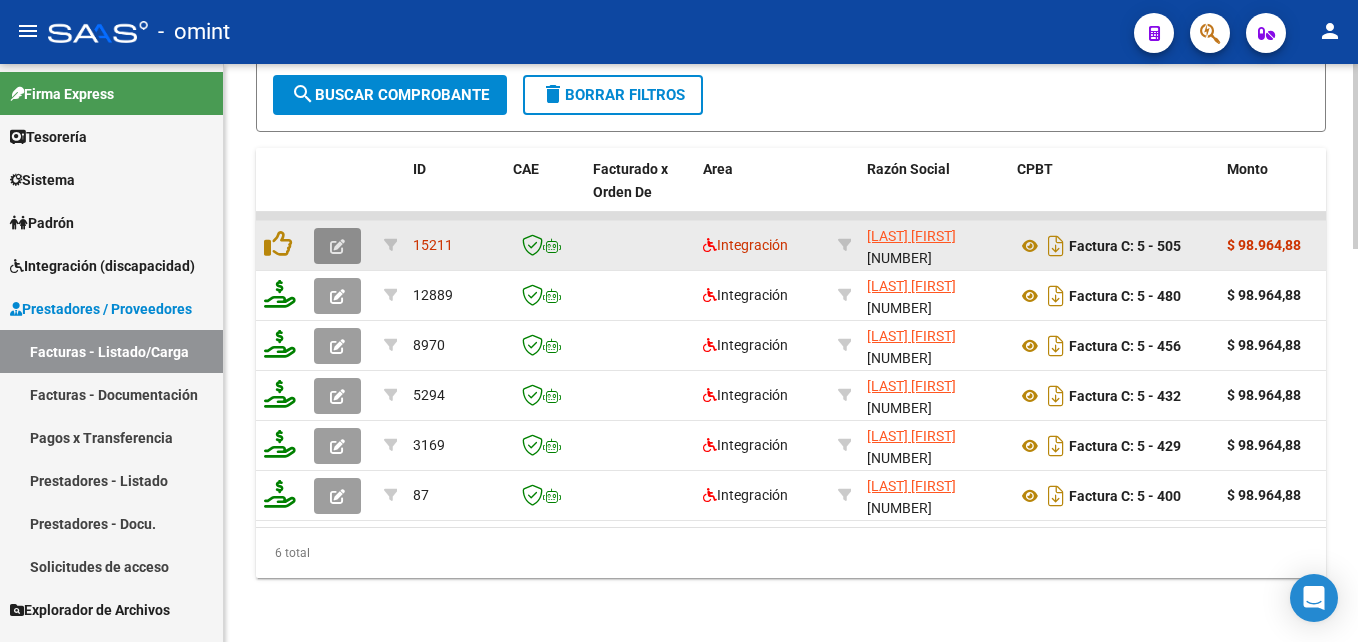click 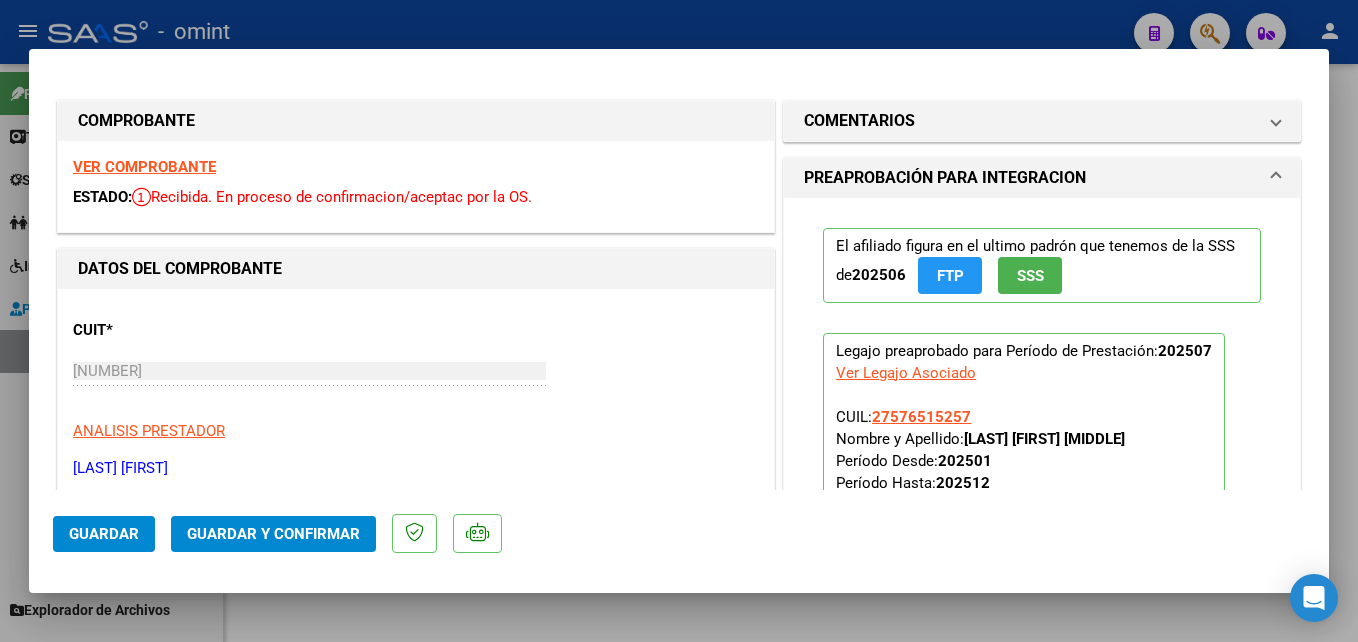click on "VER COMPROBANTE" at bounding box center [144, 167] 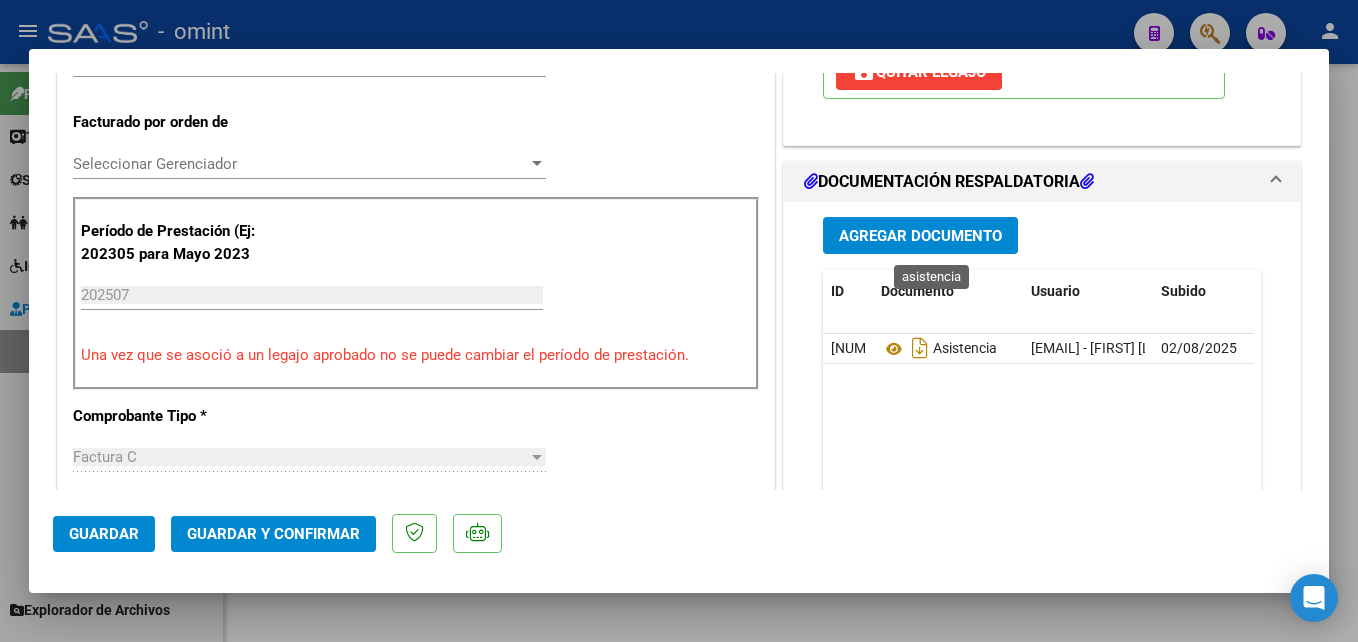 scroll, scrollTop: 600, scrollLeft: 0, axis: vertical 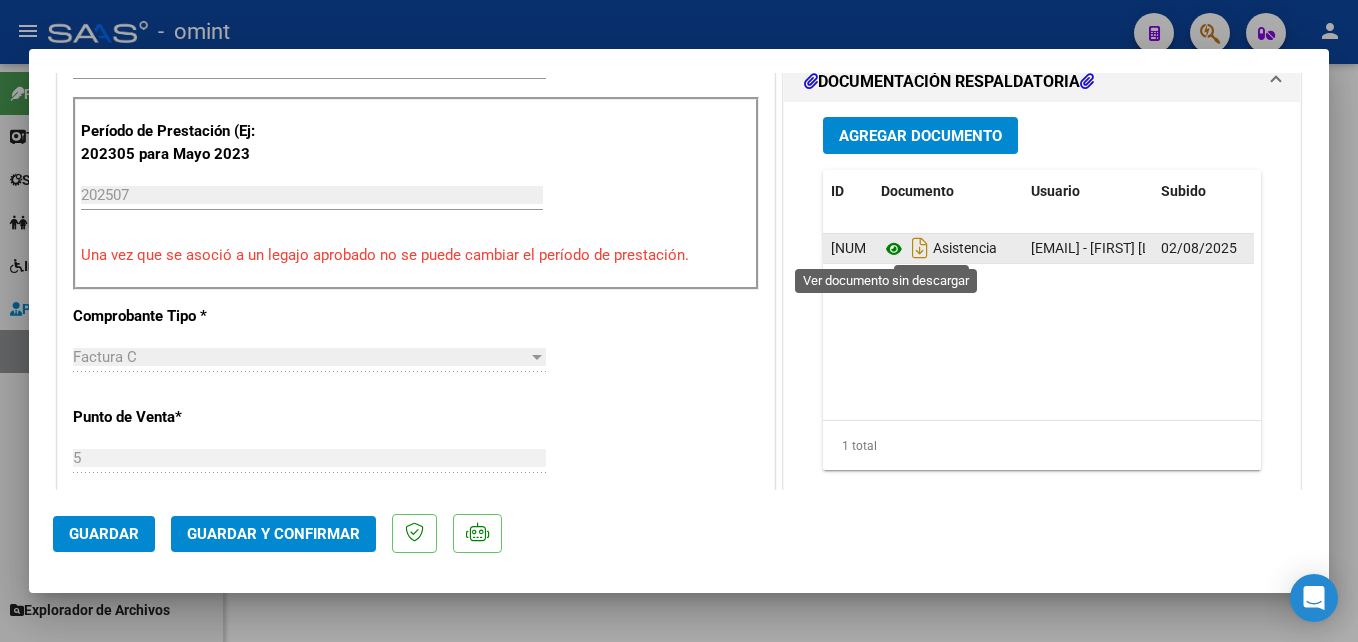 click 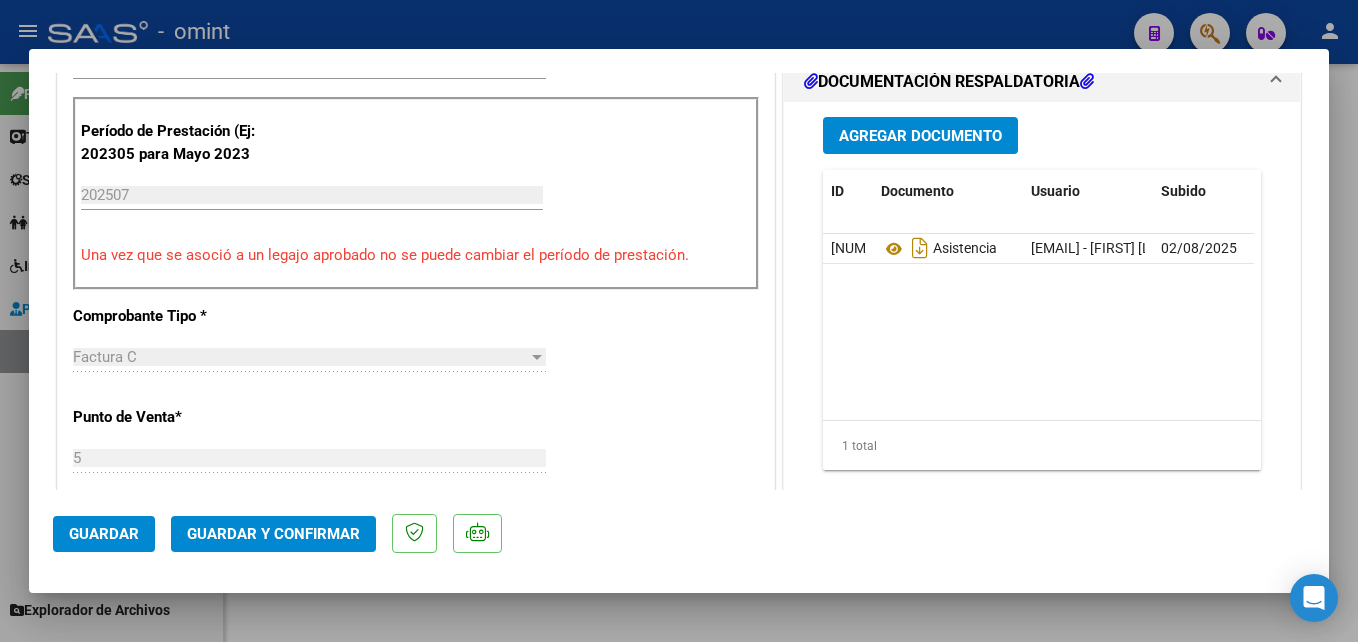 scroll, scrollTop: 300, scrollLeft: 0, axis: vertical 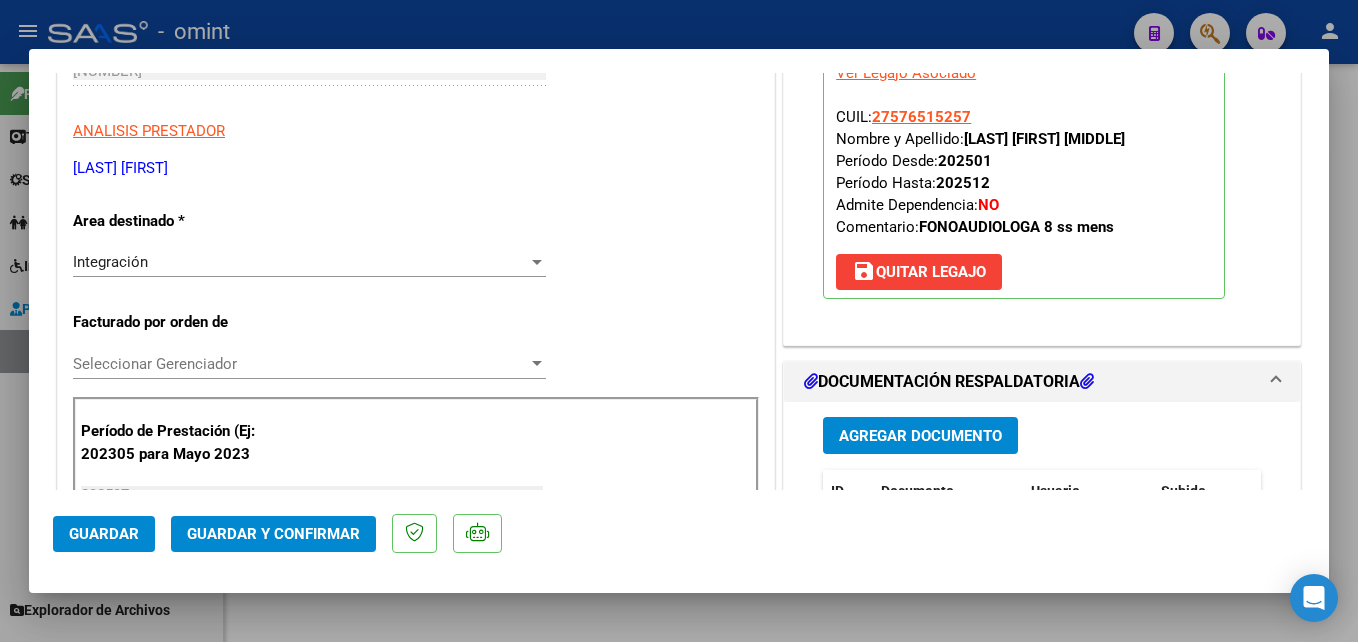 click on "Guardar y Confirmar" 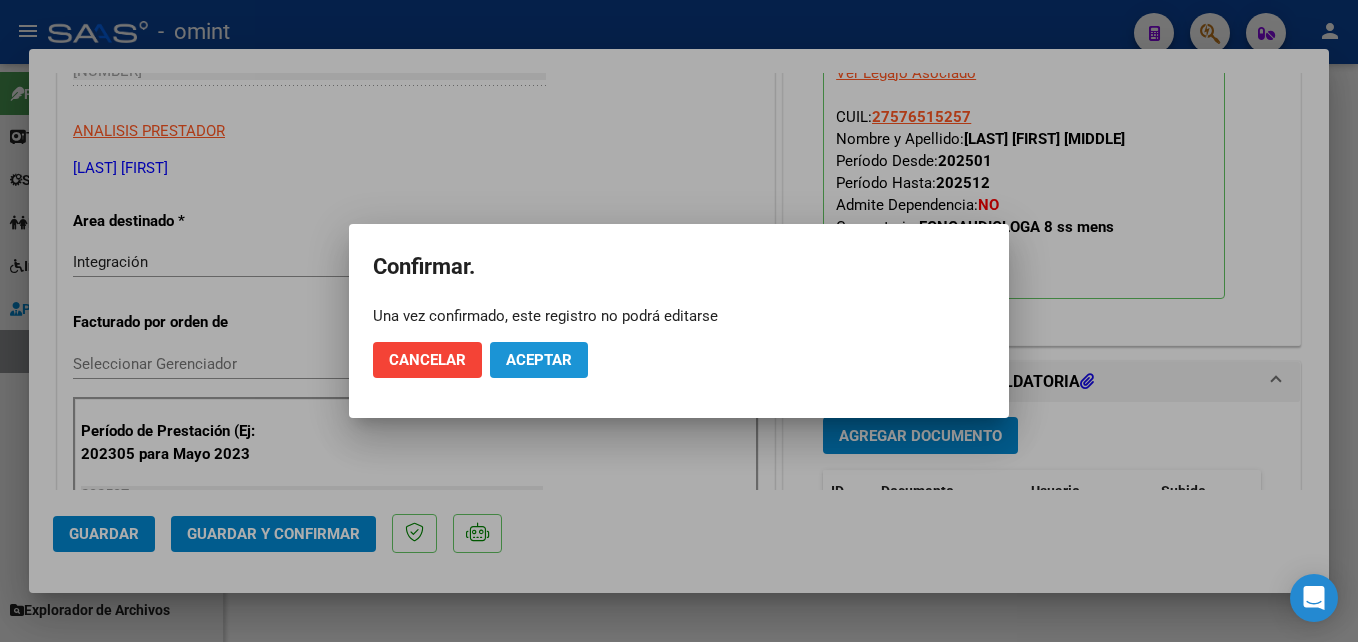 click on "Aceptar" 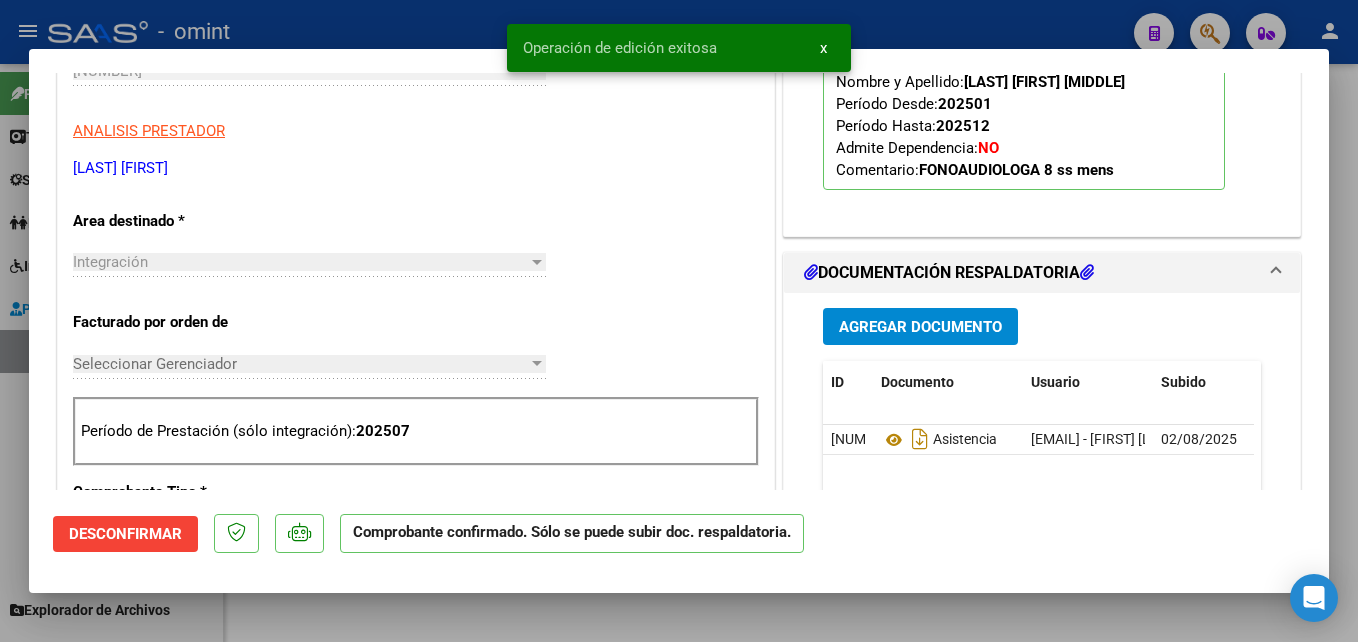 click at bounding box center (679, 321) 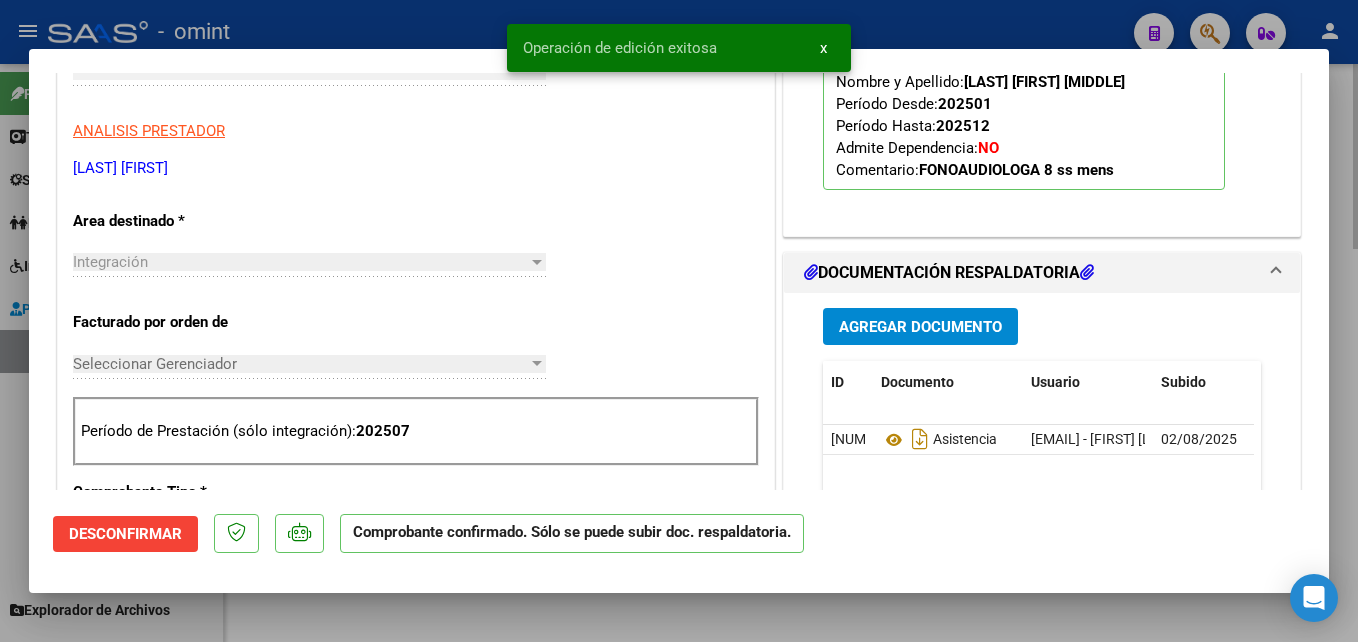 scroll, scrollTop: 0, scrollLeft: 0, axis: both 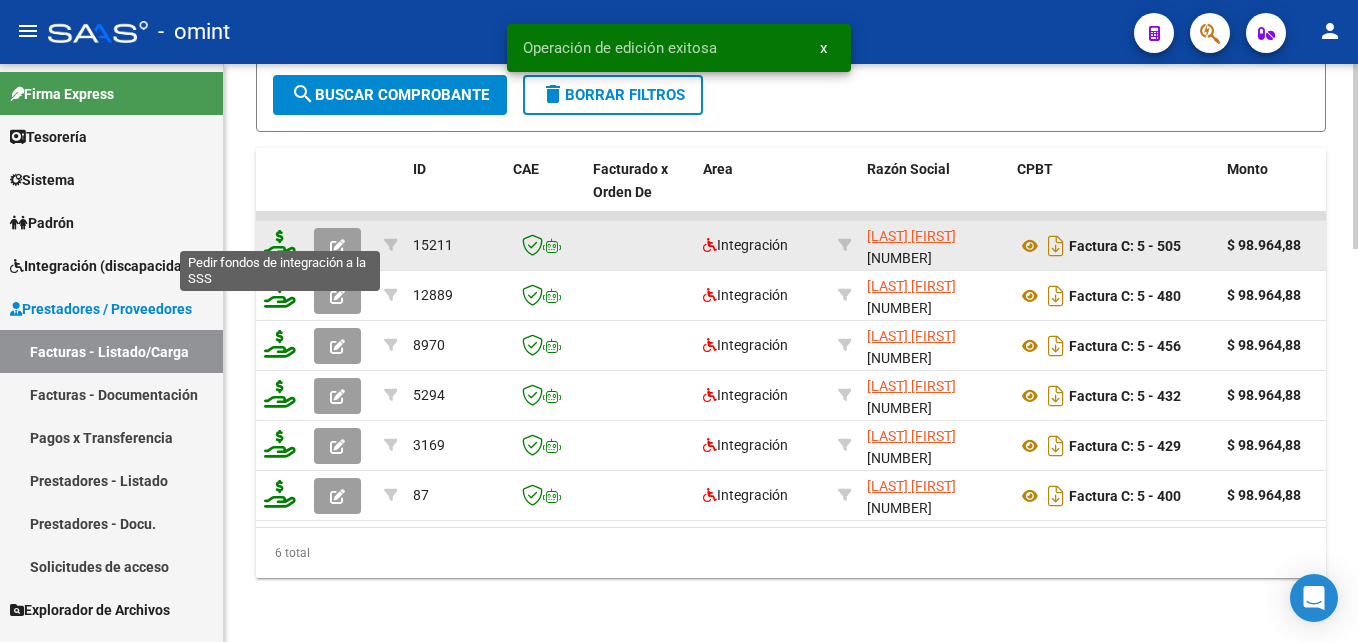 click 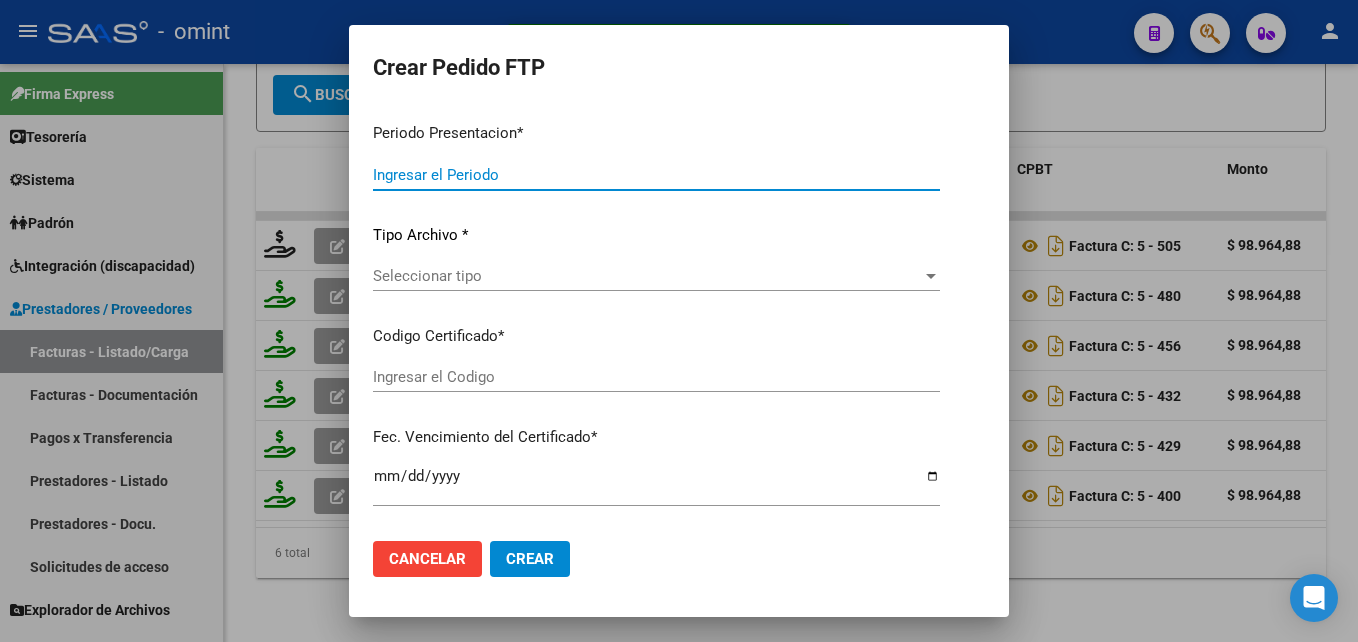 type on "202507" 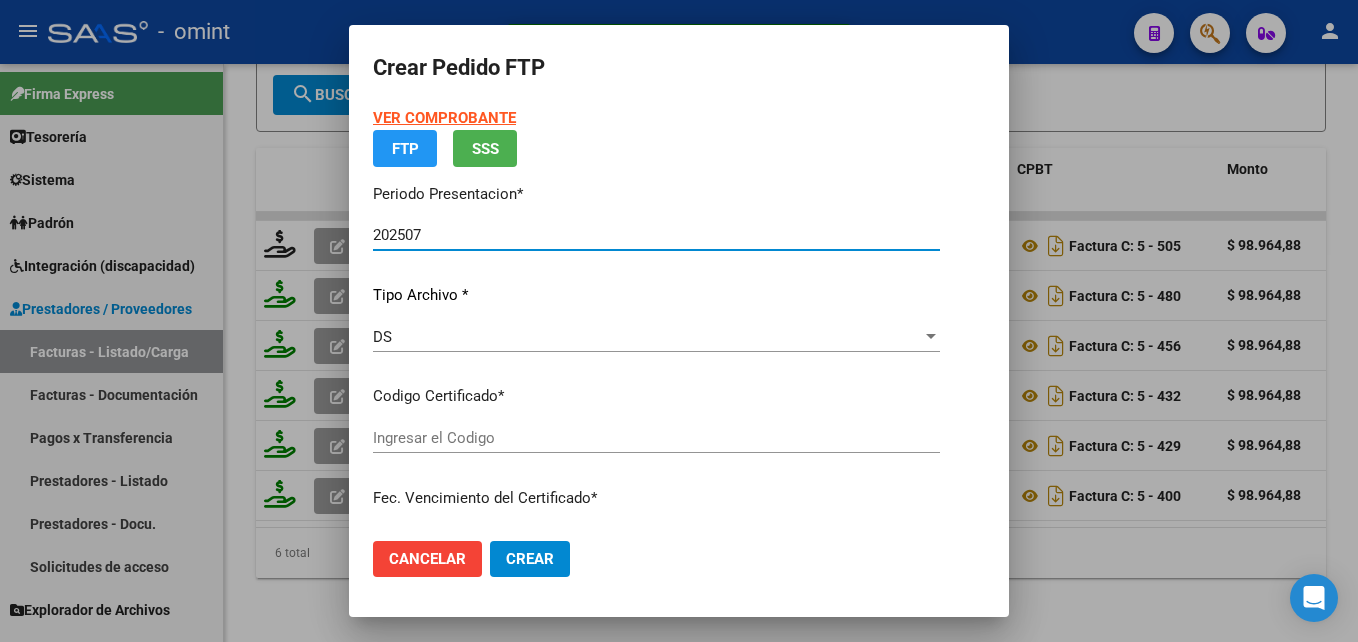 type on "6266978487" 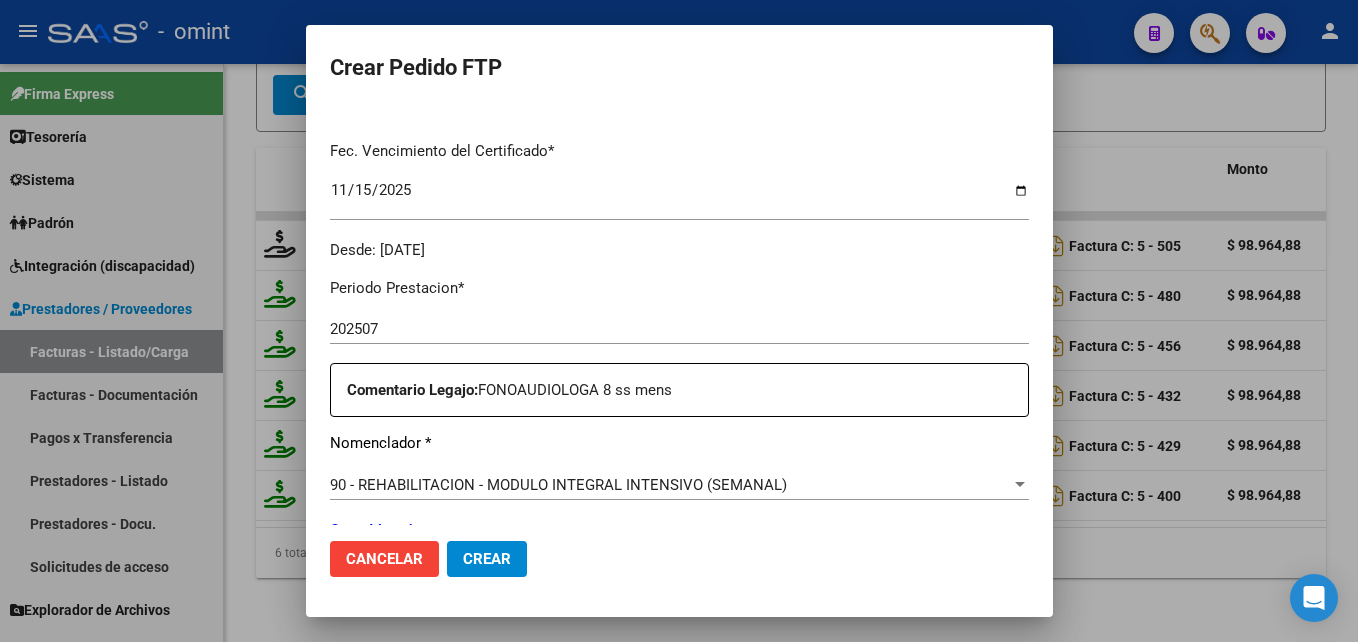 scroll, scrollTop: 600, scrollLeft: 0, axis: vertical 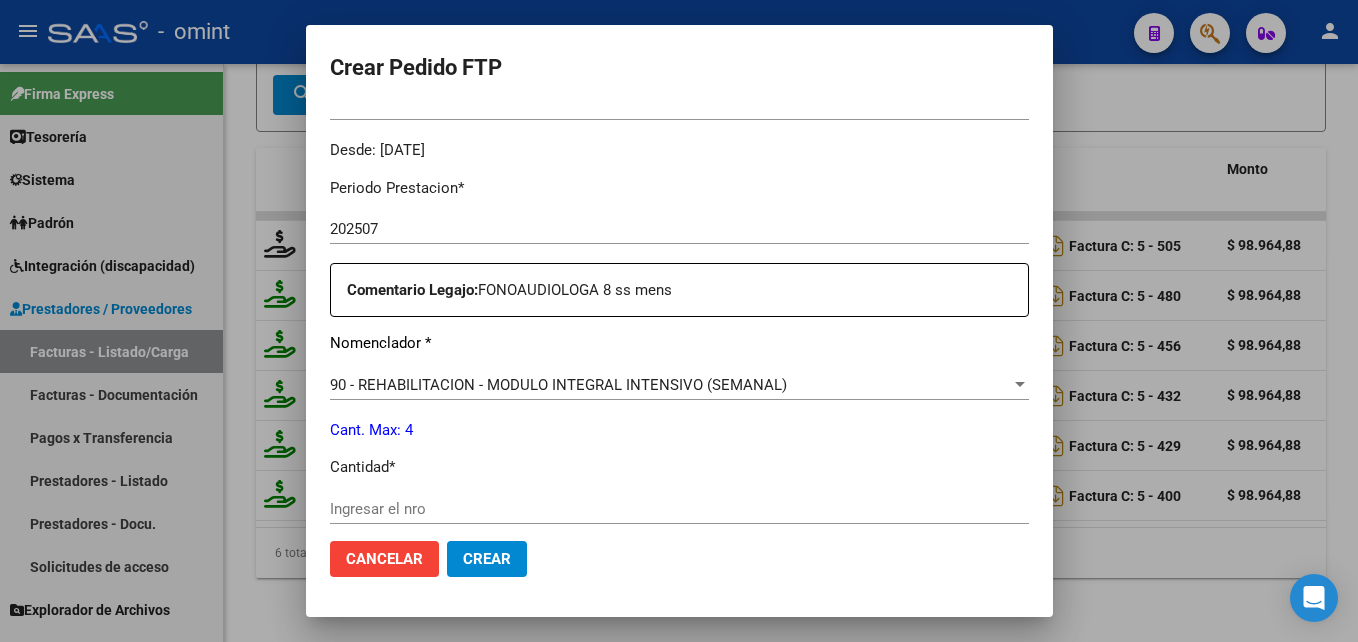 click on "Ingresar el nro" at bounding box center (679, 509) 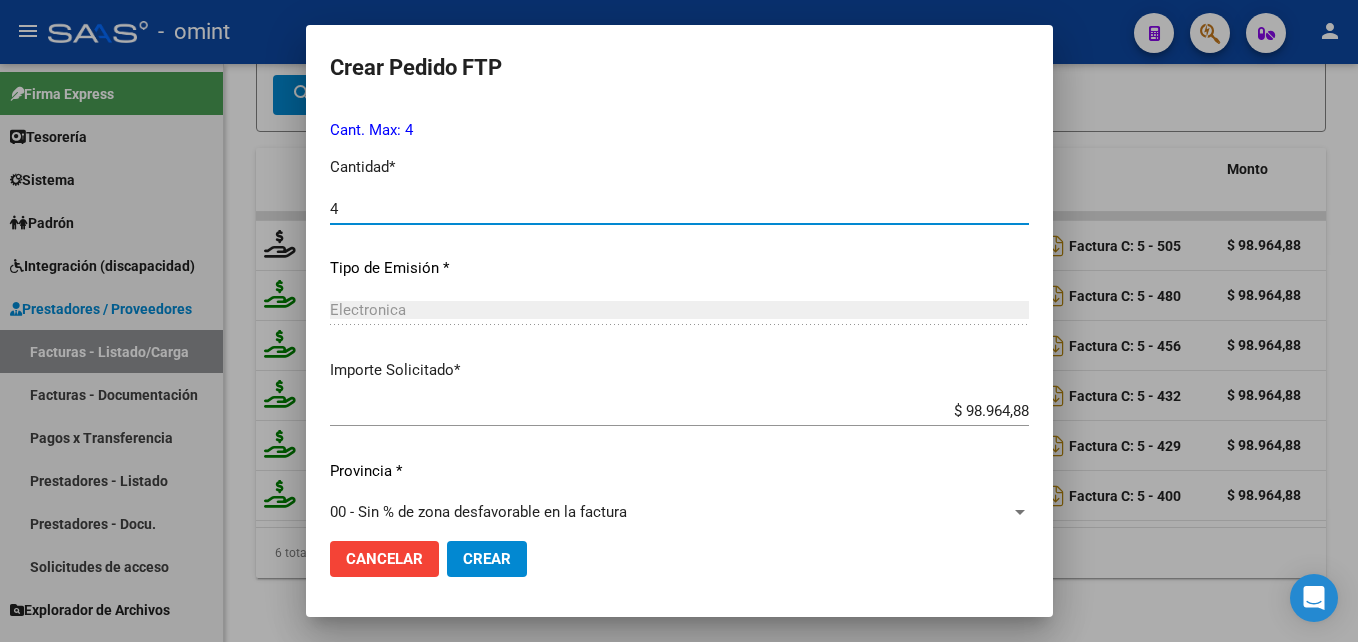scroll, scrollTop: 921, scrollLeft: 0, axis: vertical 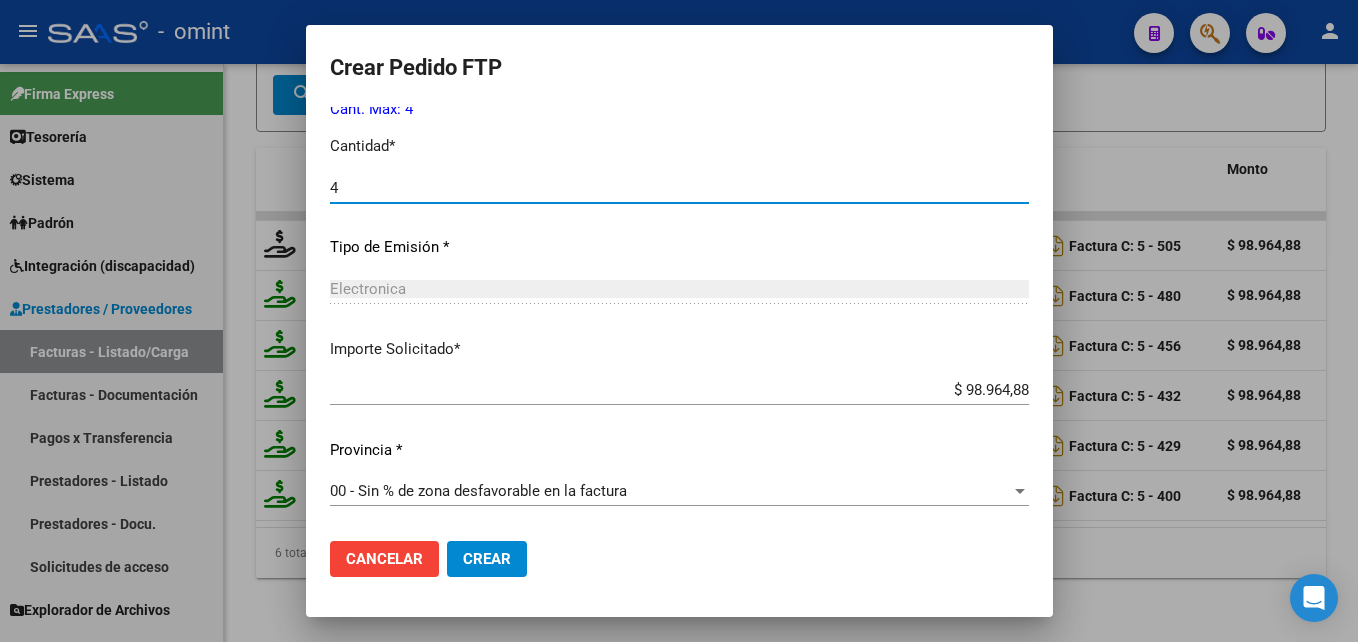 type on "4" 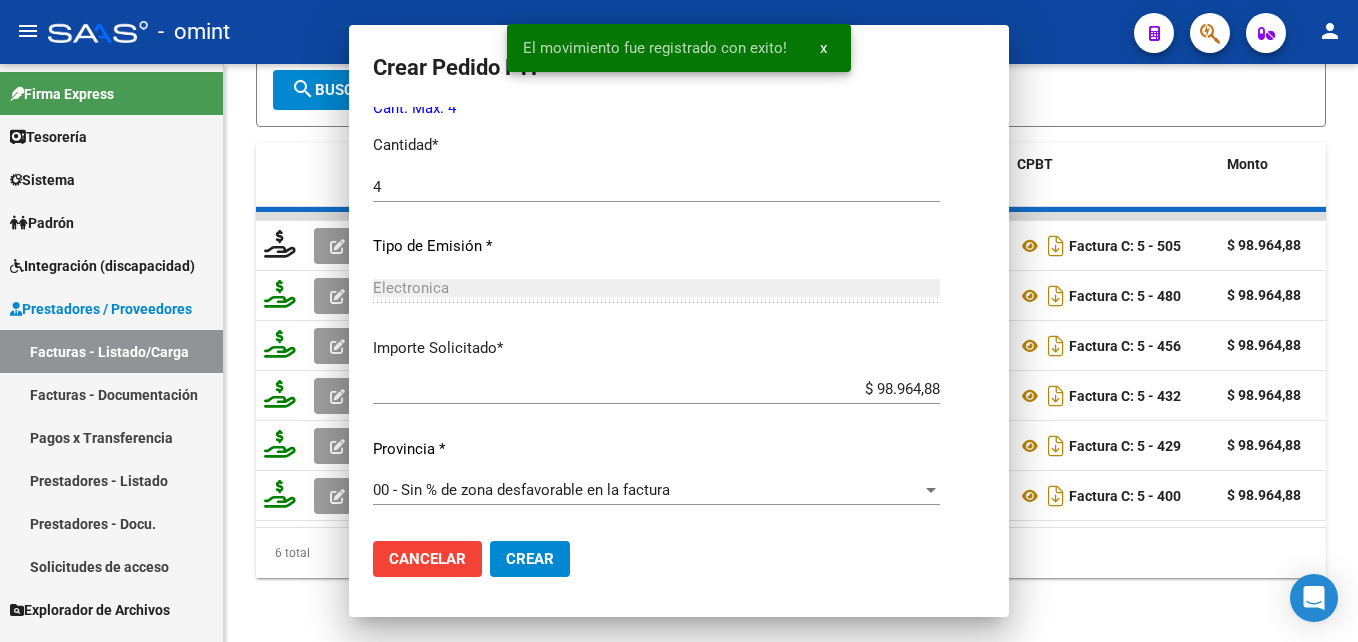 scroll, scrollTop: 0, scrollLeft: 0, axis: both 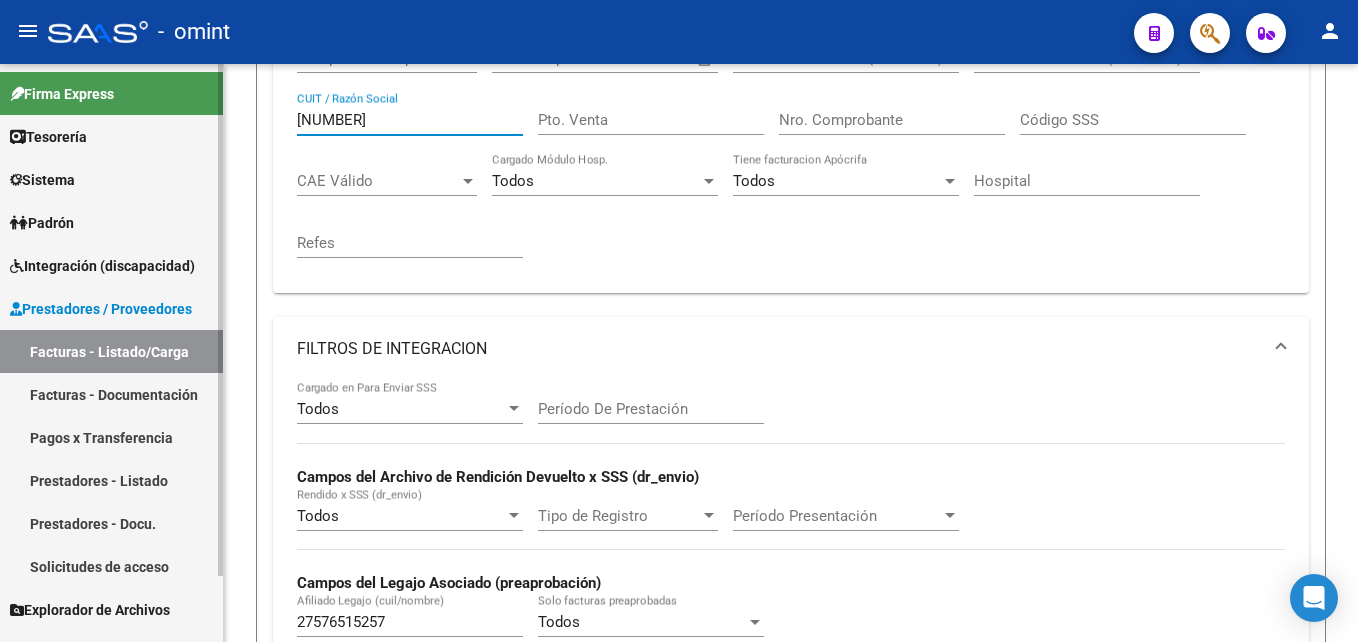 drag, startPoint x: 419, startPoint y: 116, endPoint x: 182, endPoint y: 96, distance: 237.84239 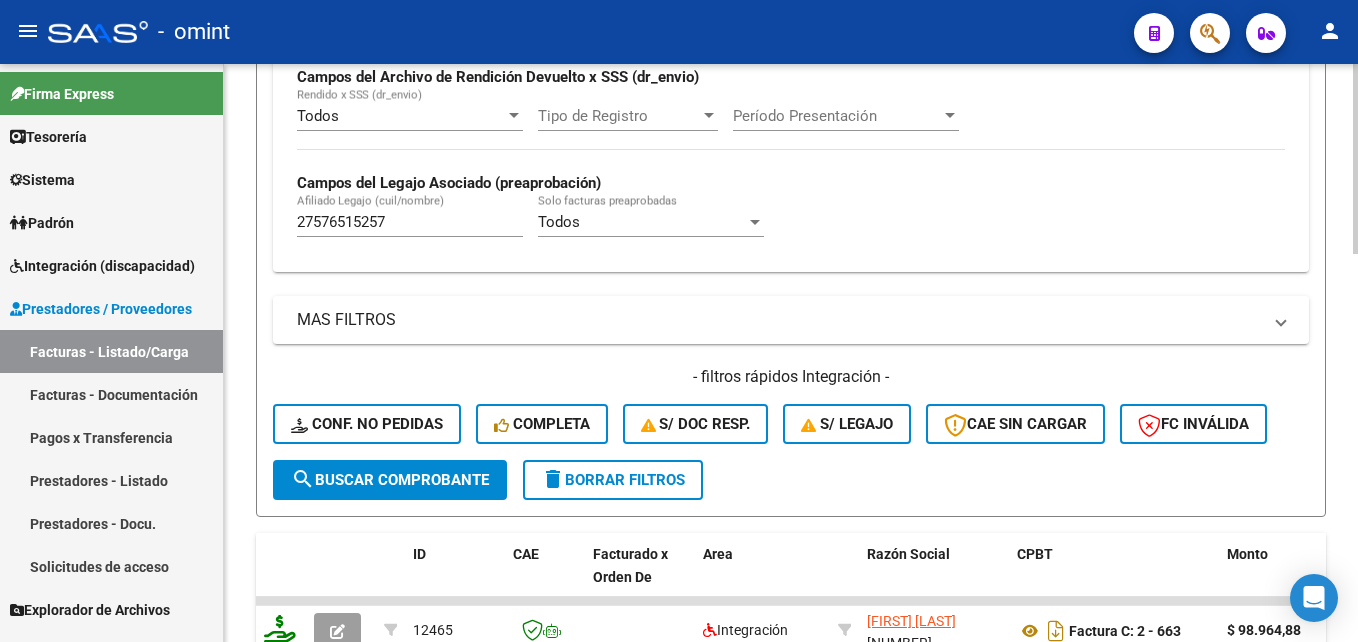 scroll, scrollTop: 1177, scrollLeft: 0, axis: vertical 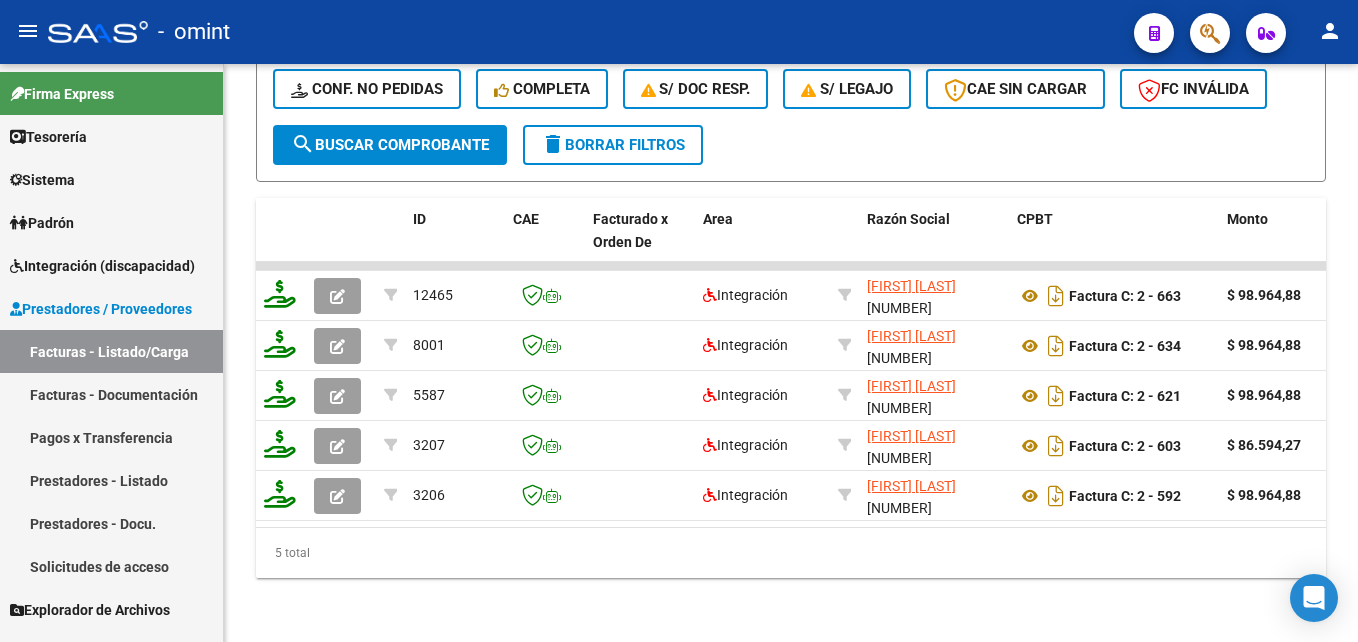 type on "27283820438" 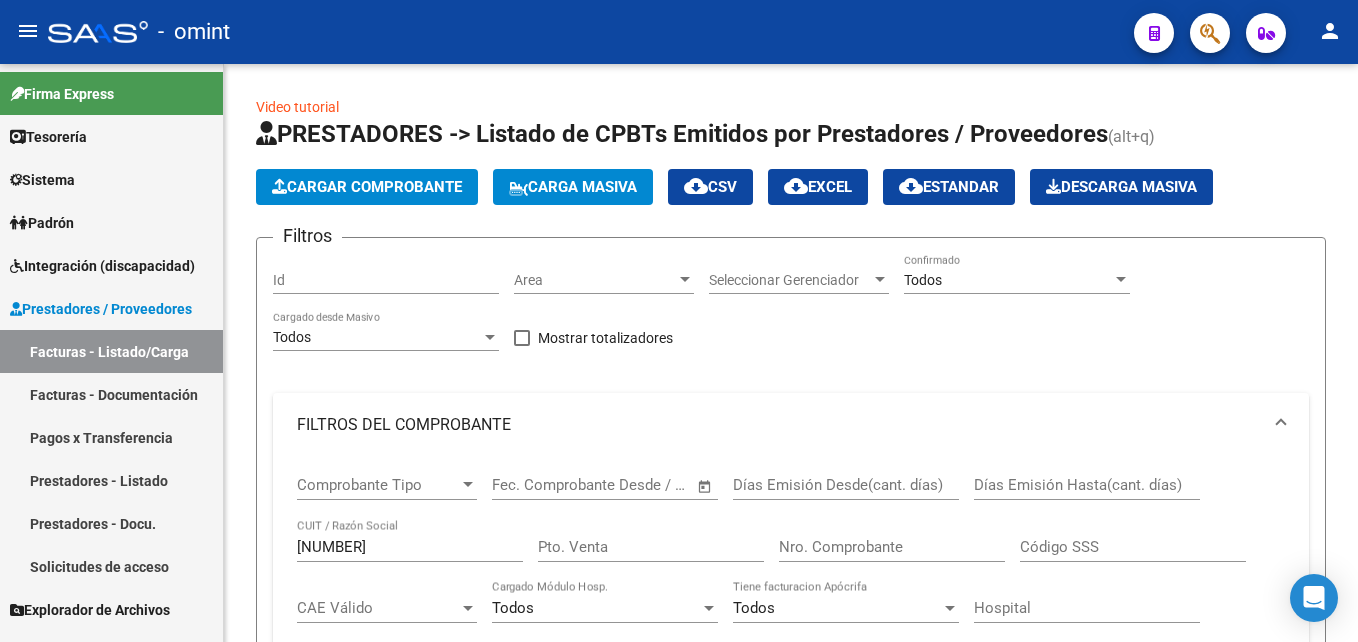 scroll, scrollTop: 0, scrollLeft: 0, axis: both 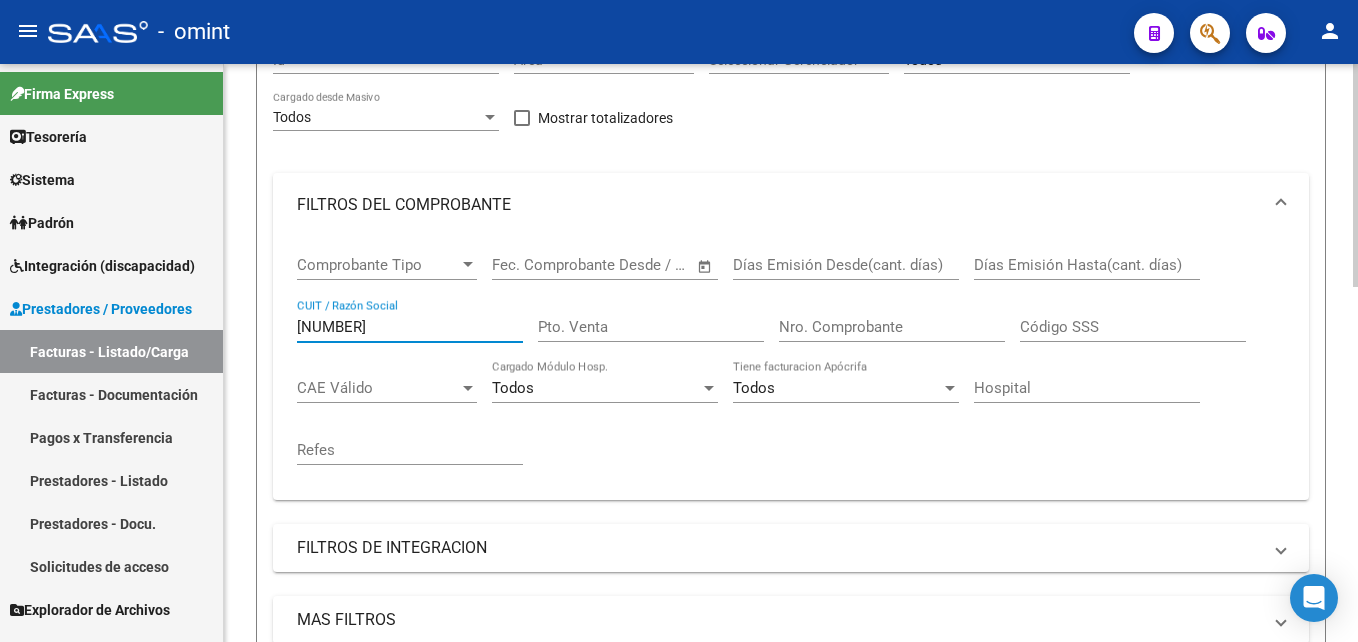 drag, startPoint x: 282, startPoint y: 320, endPoint x: 246, endPoint y: 315, distance: 36.345562 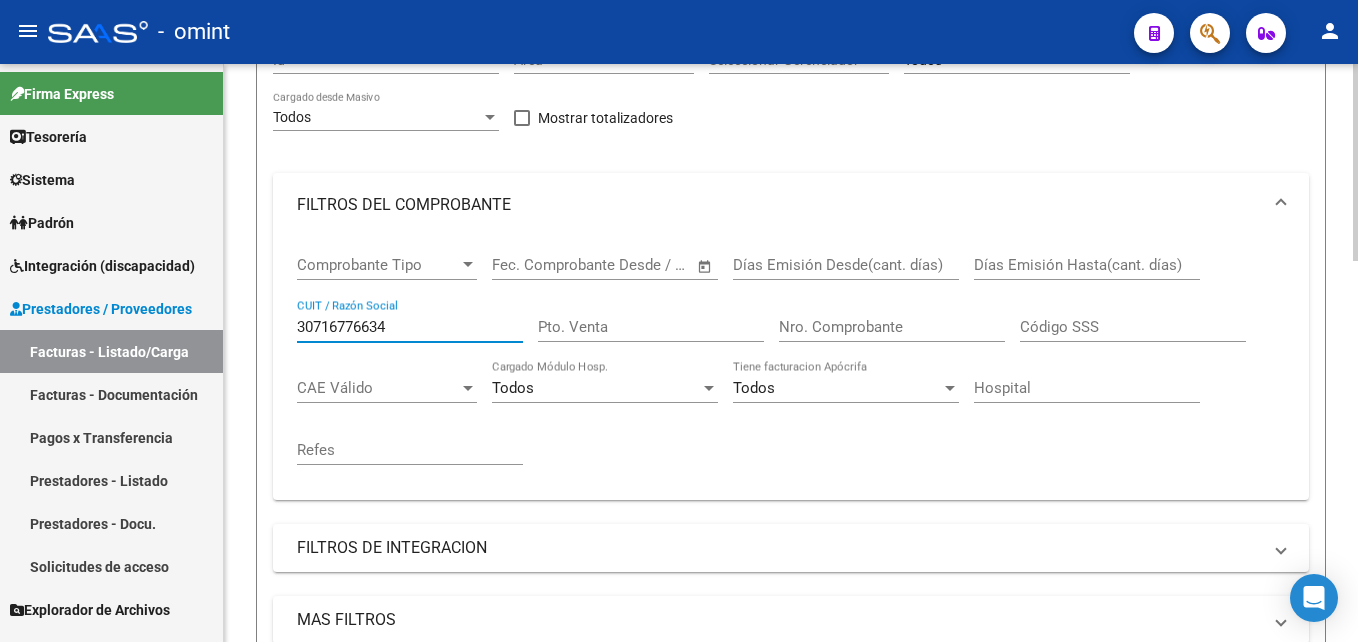 scroll, scrollTop: 0, scrollLeft: 0, axis: both 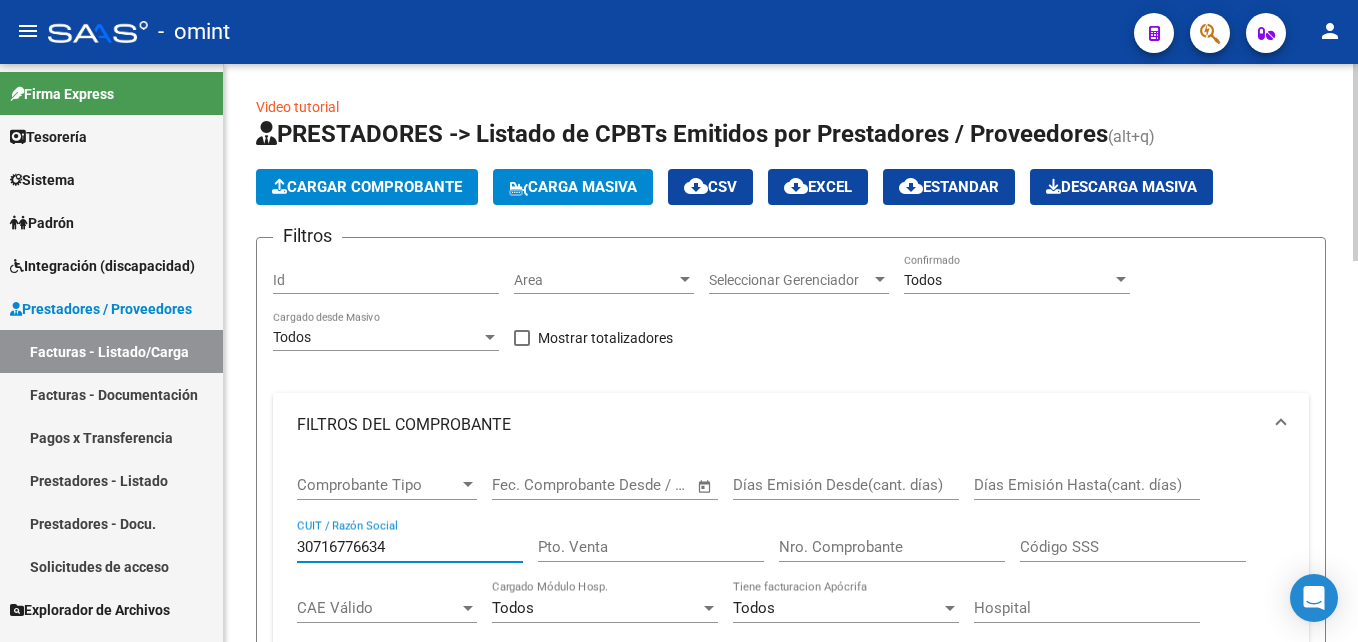 click on "30716776634" at bounding box center (410, 547) 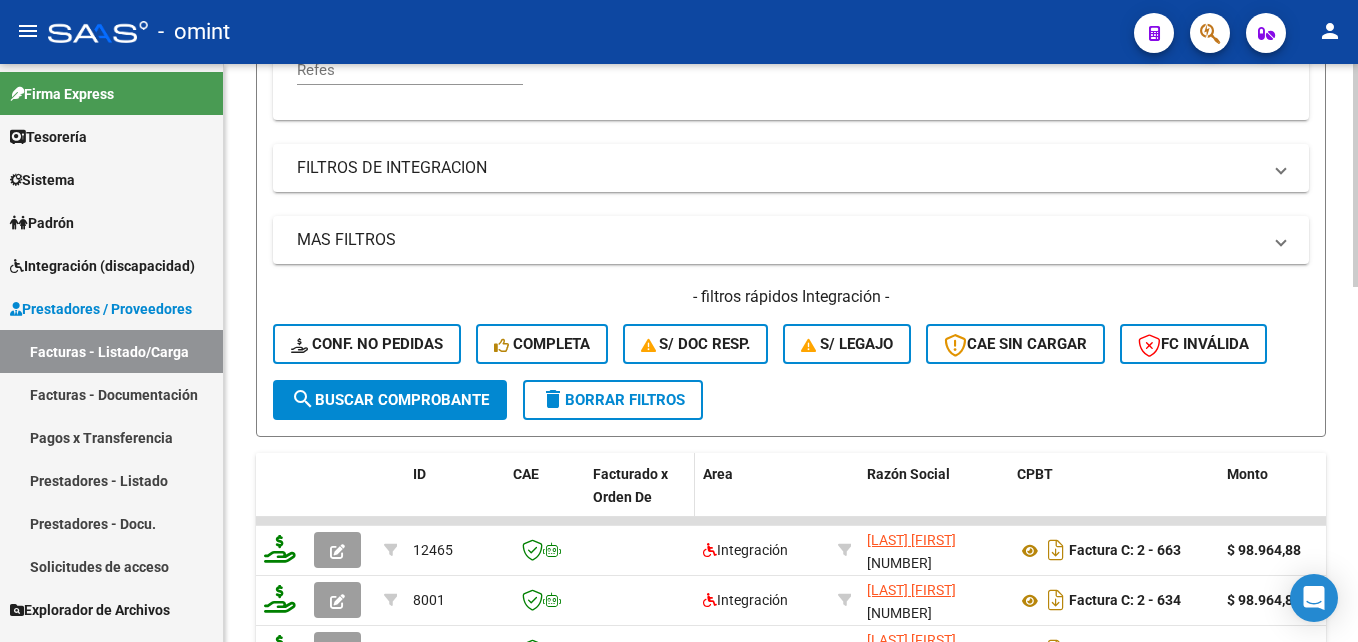 scroll, scrollTop: 920, scrollLeft: 0, axis: vertical 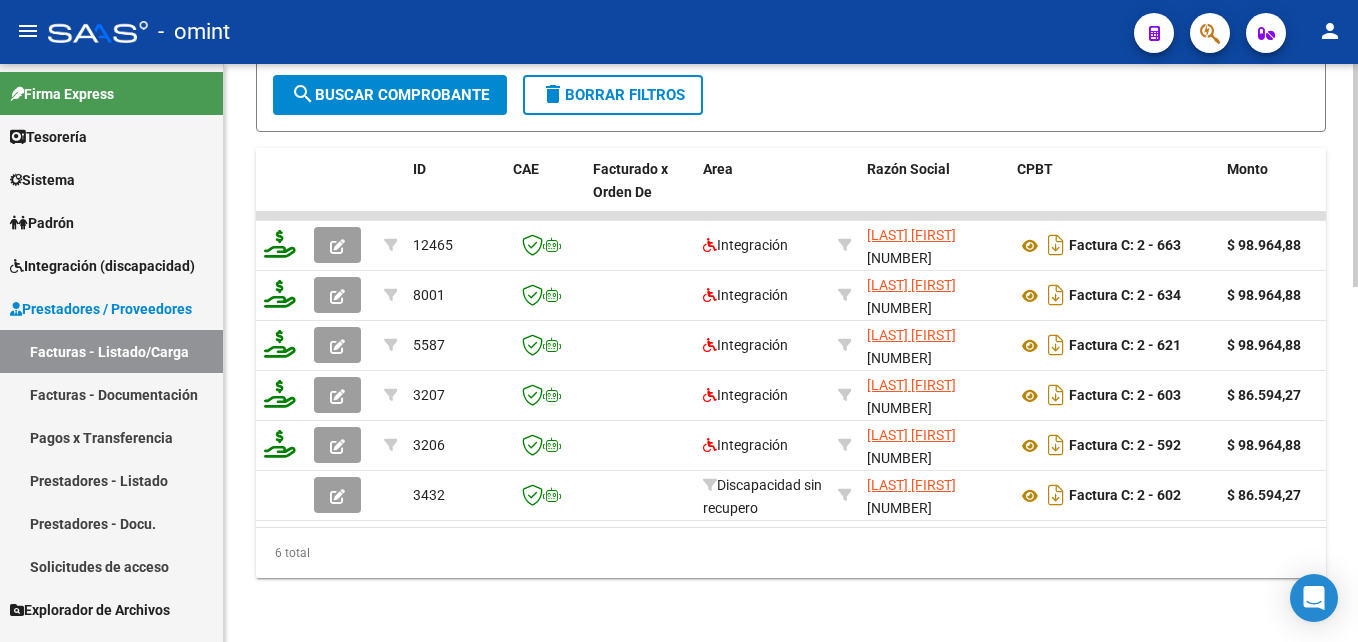 type on "27283820438" 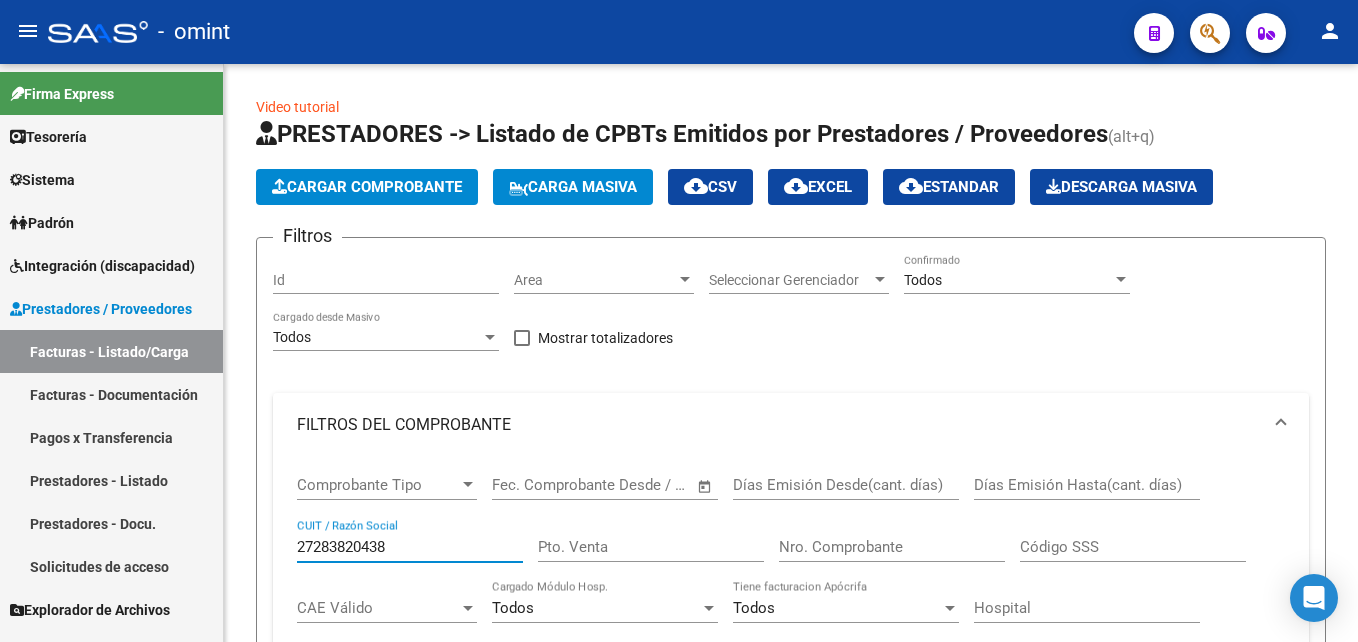 scroll, scrollTop: 0, scrollLeft: 0, axis: both 